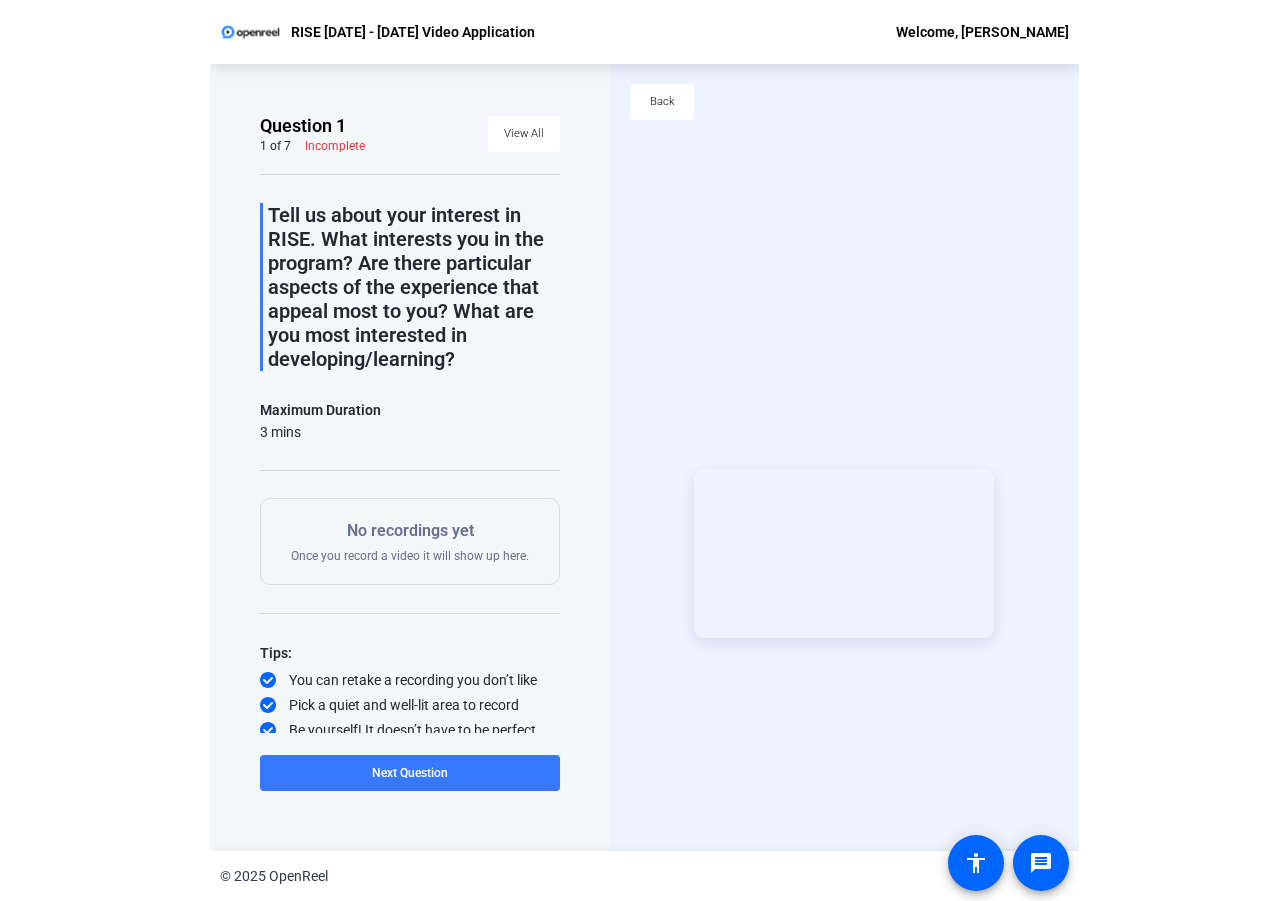 scroll, scrollTop: 0, scrollLeft: 0, axis: both 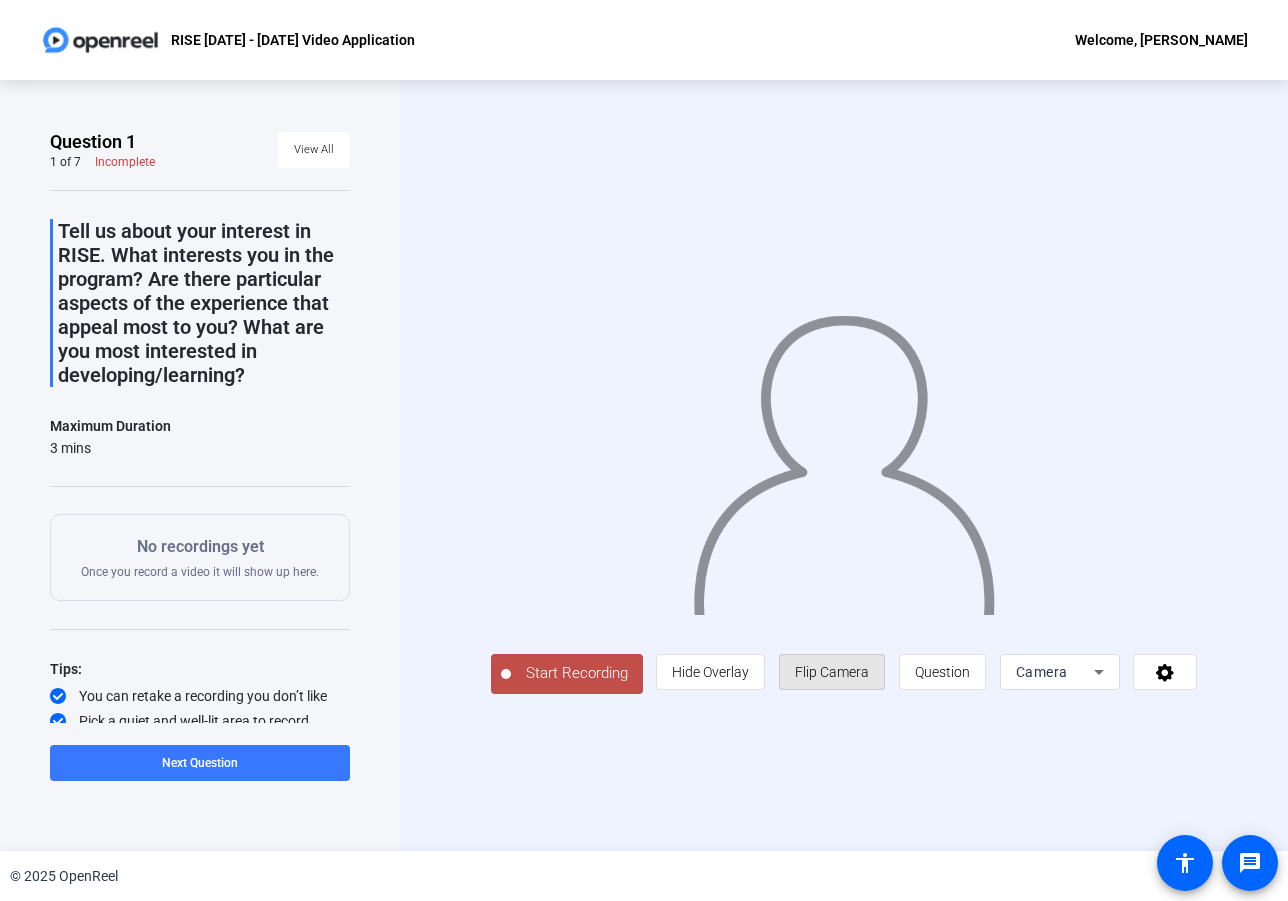 click on "Flip Camera" 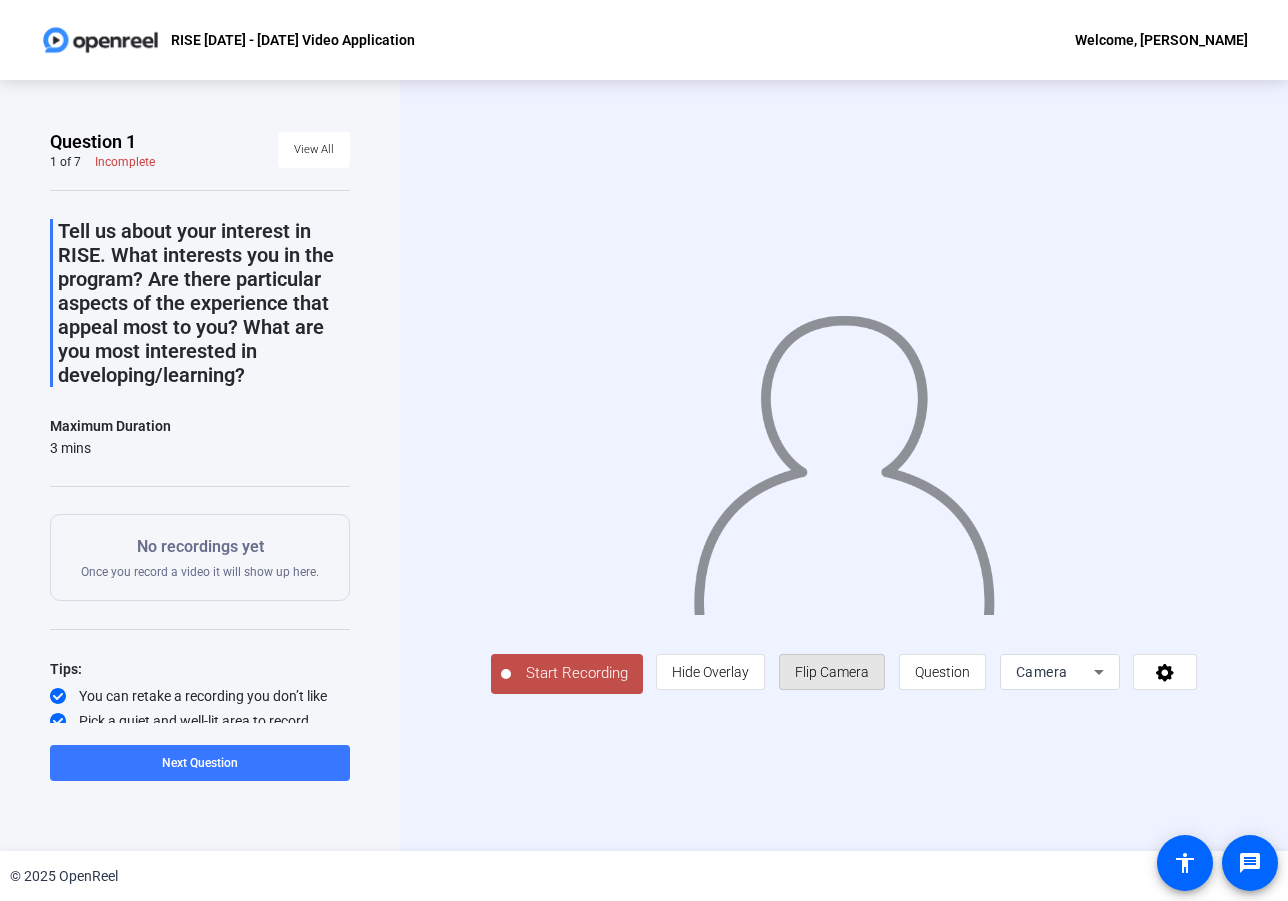 click on "Flip Camera" 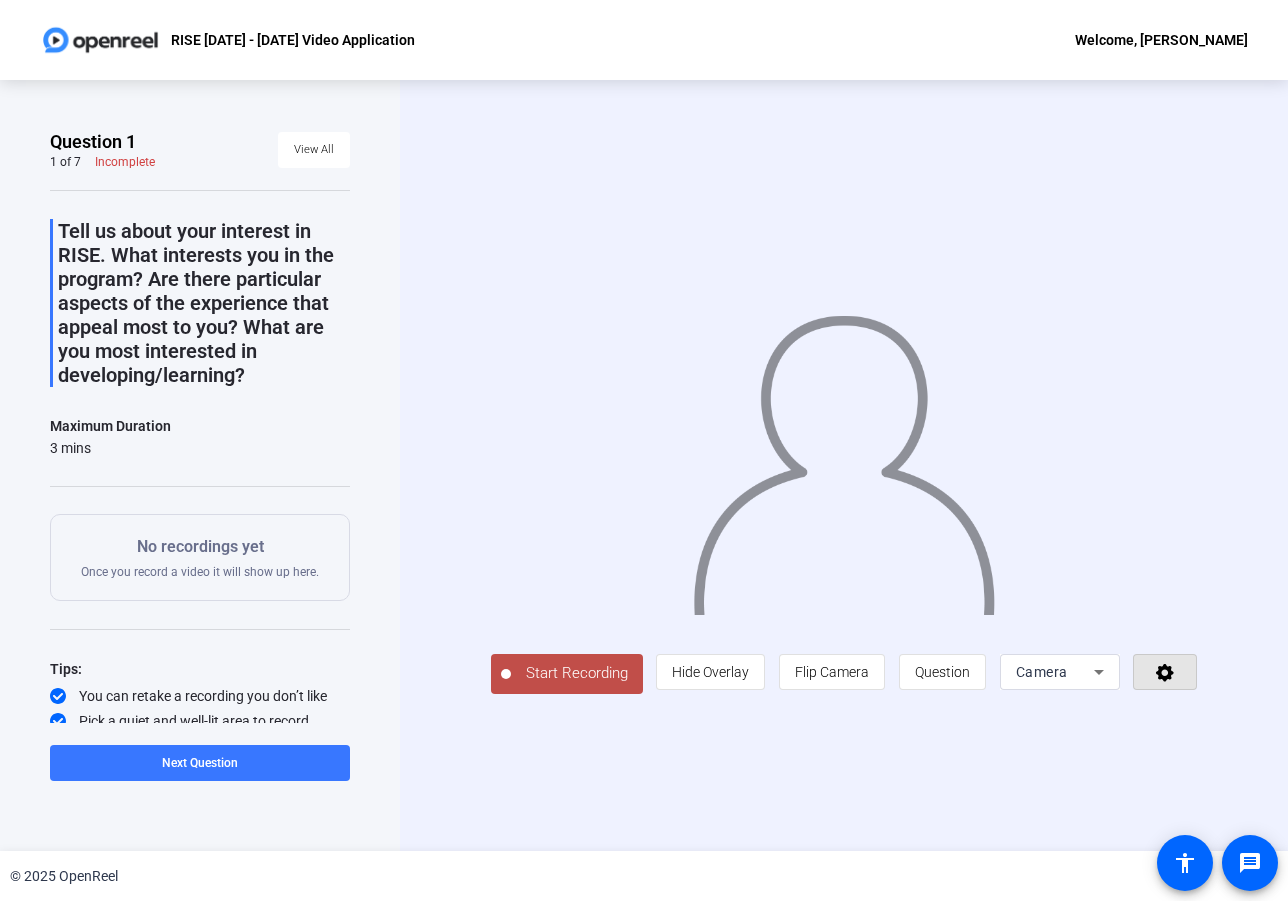 click 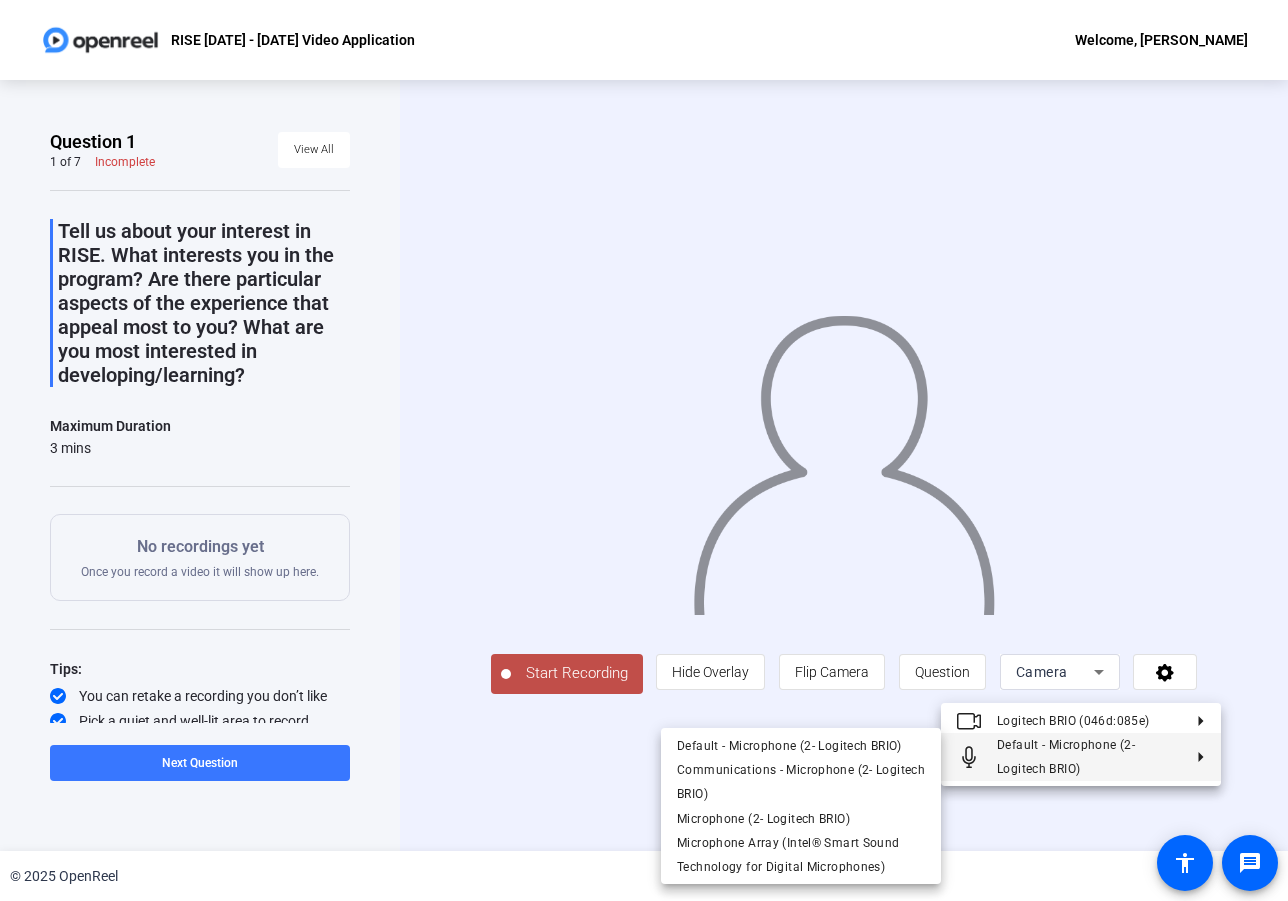 click at bounding box center (644, 450) 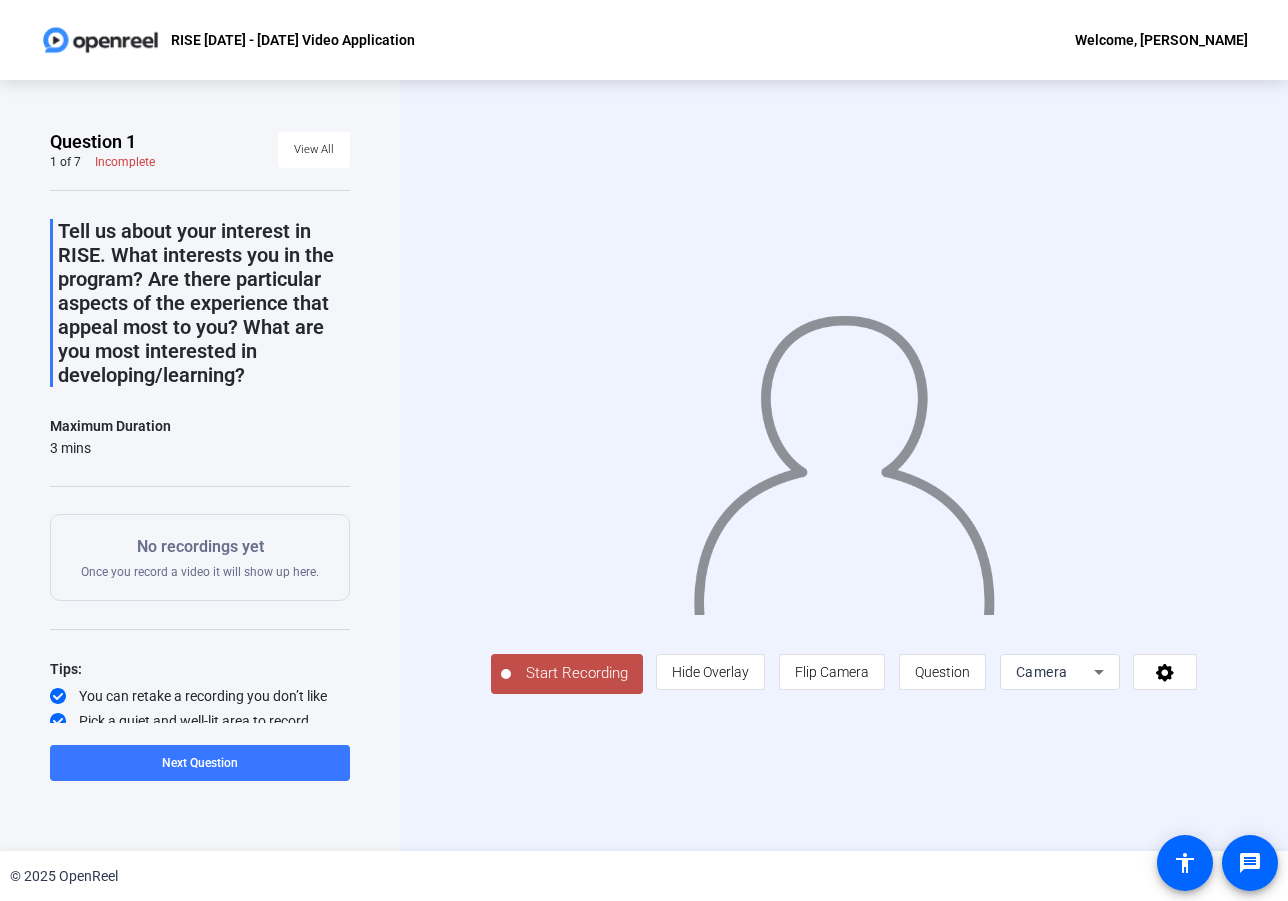 click 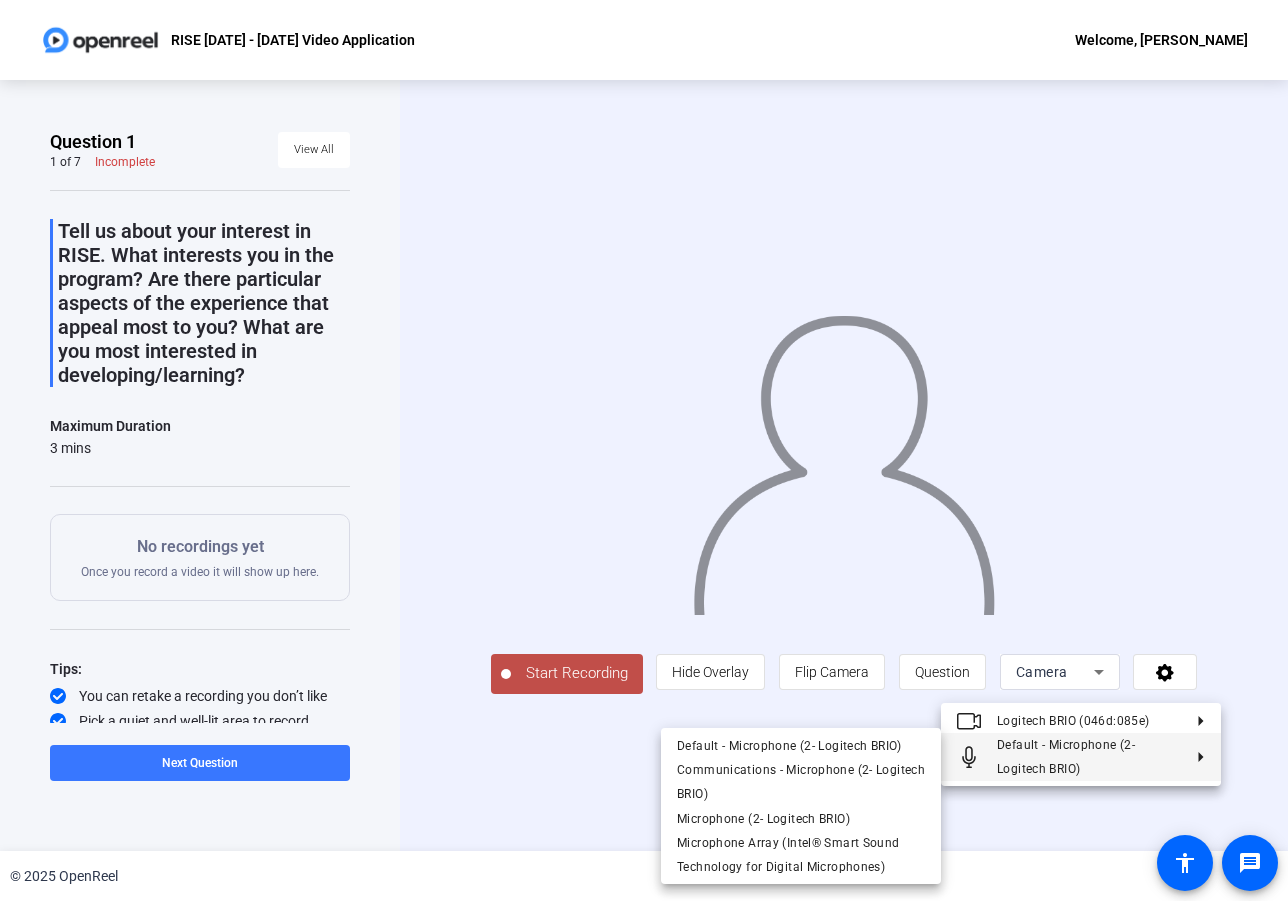 click at bounding box center (644, 450) 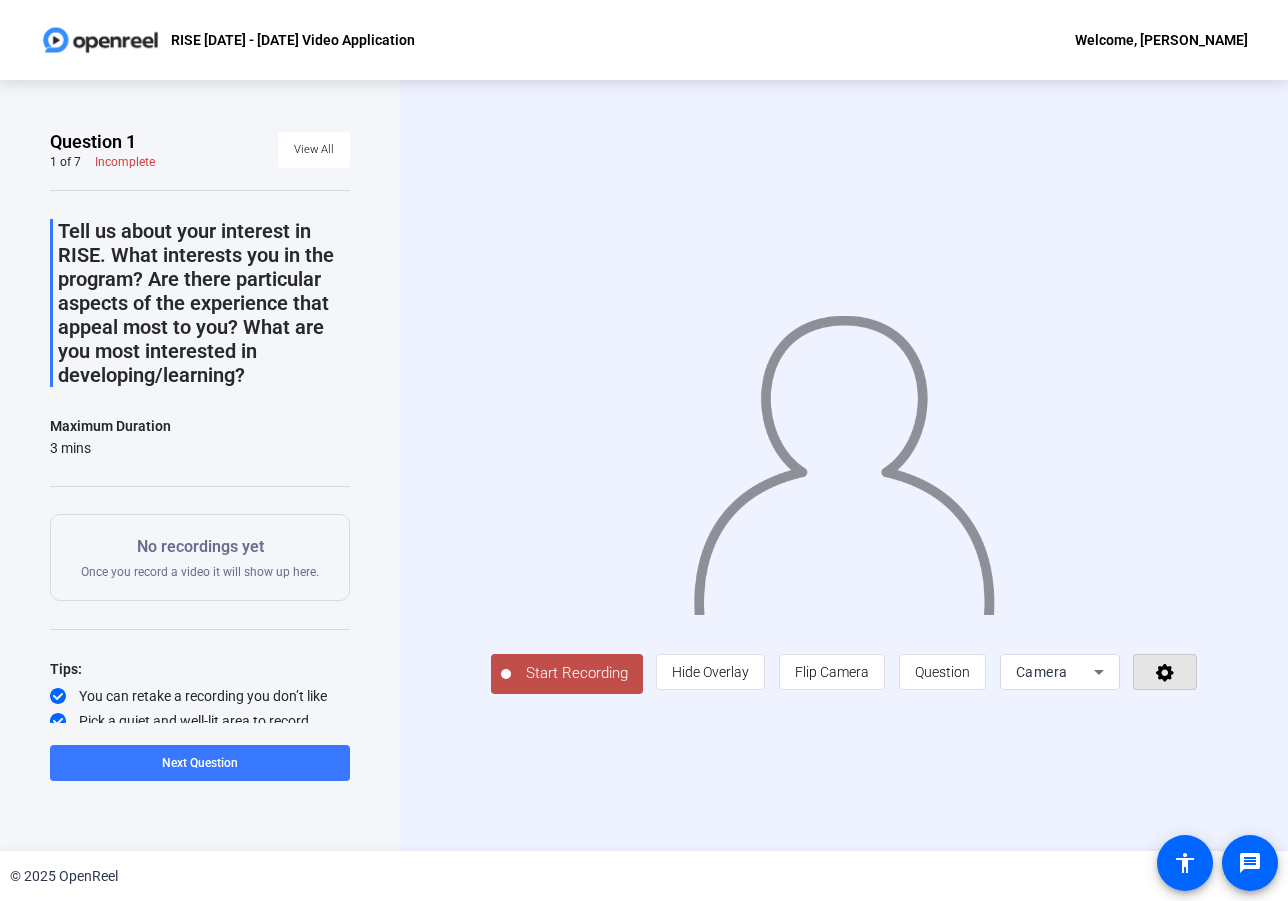 click 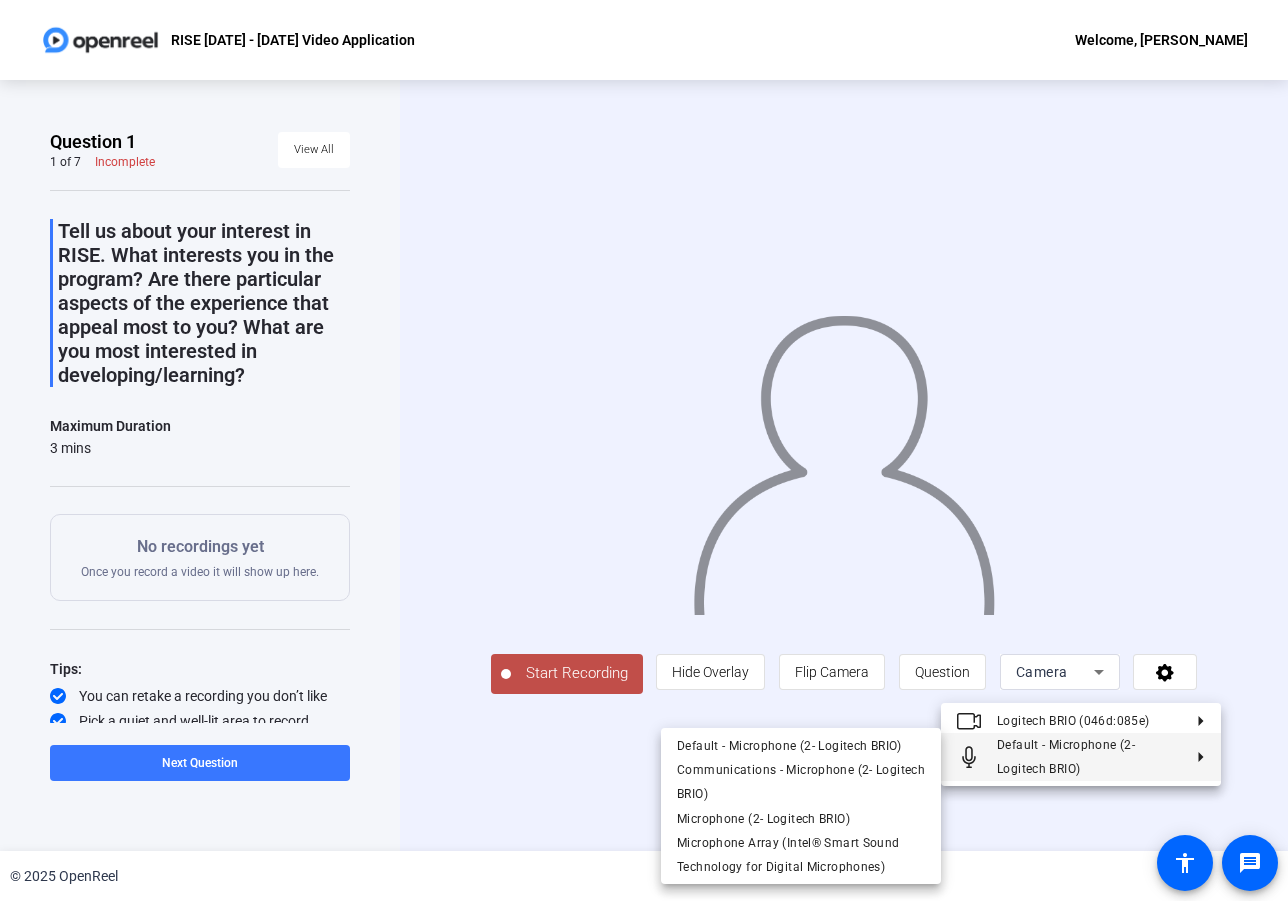 click at bounding box center [644, 450] 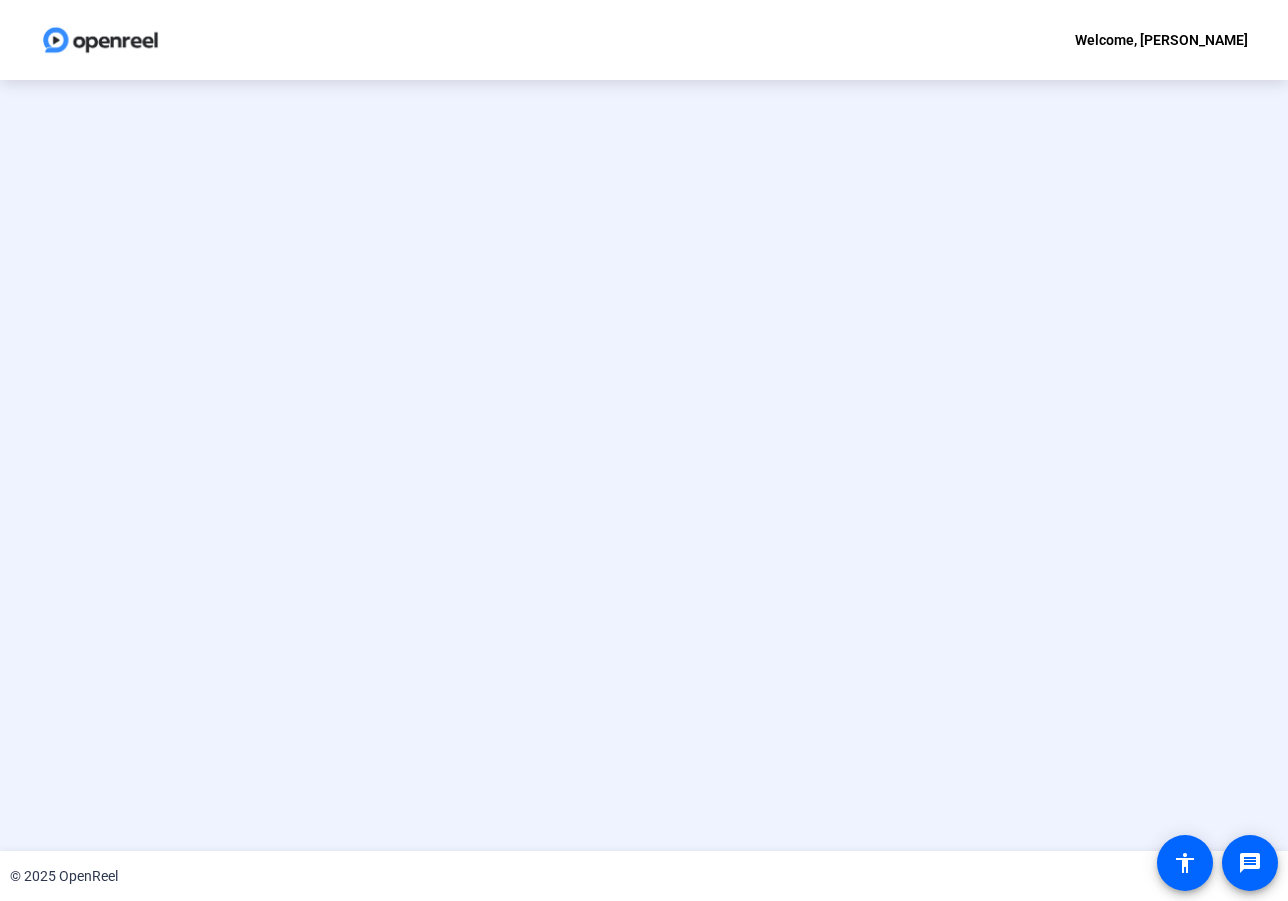 scroll, scrollTop: 0, scrollLeft: 0, axis: both 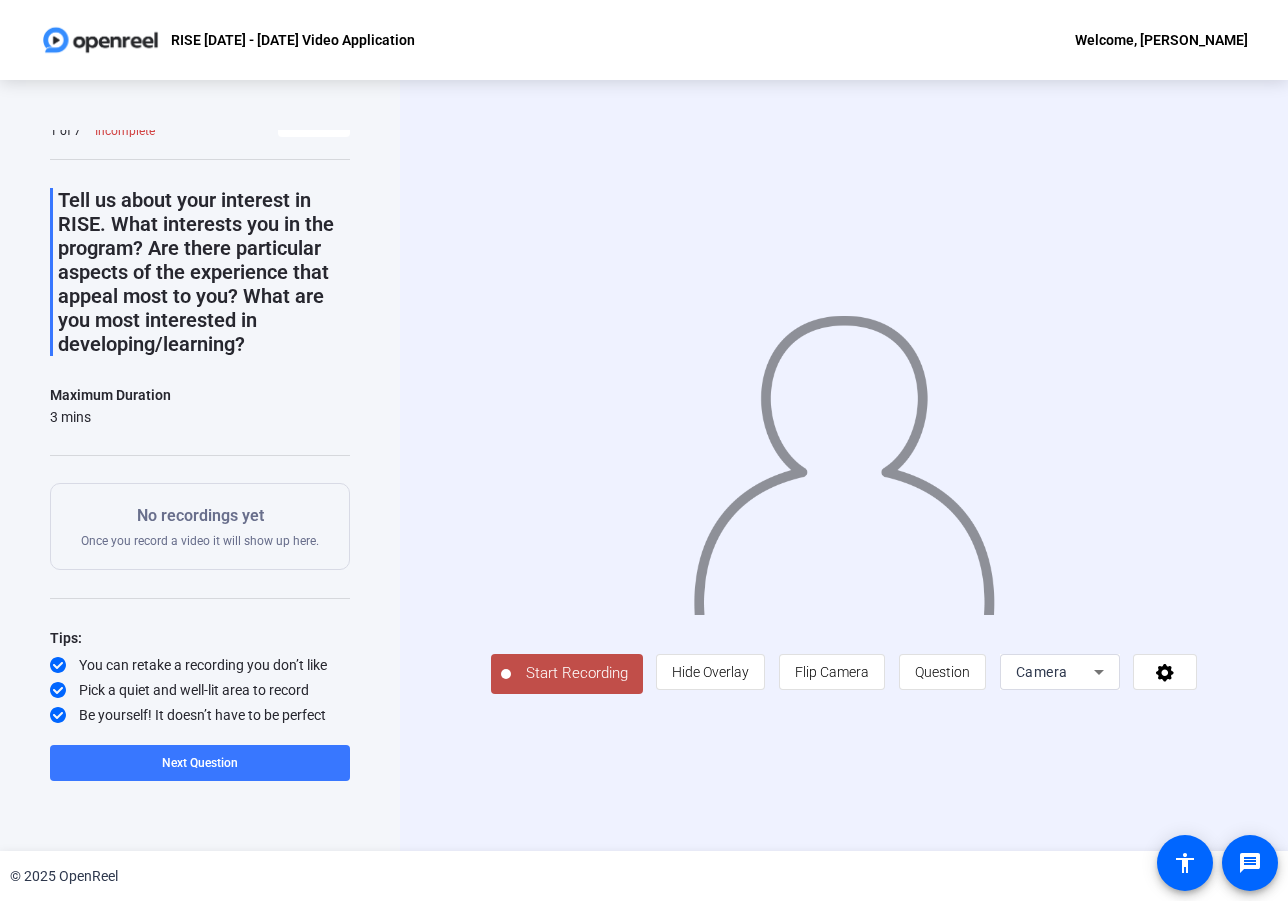 click on "Camera" 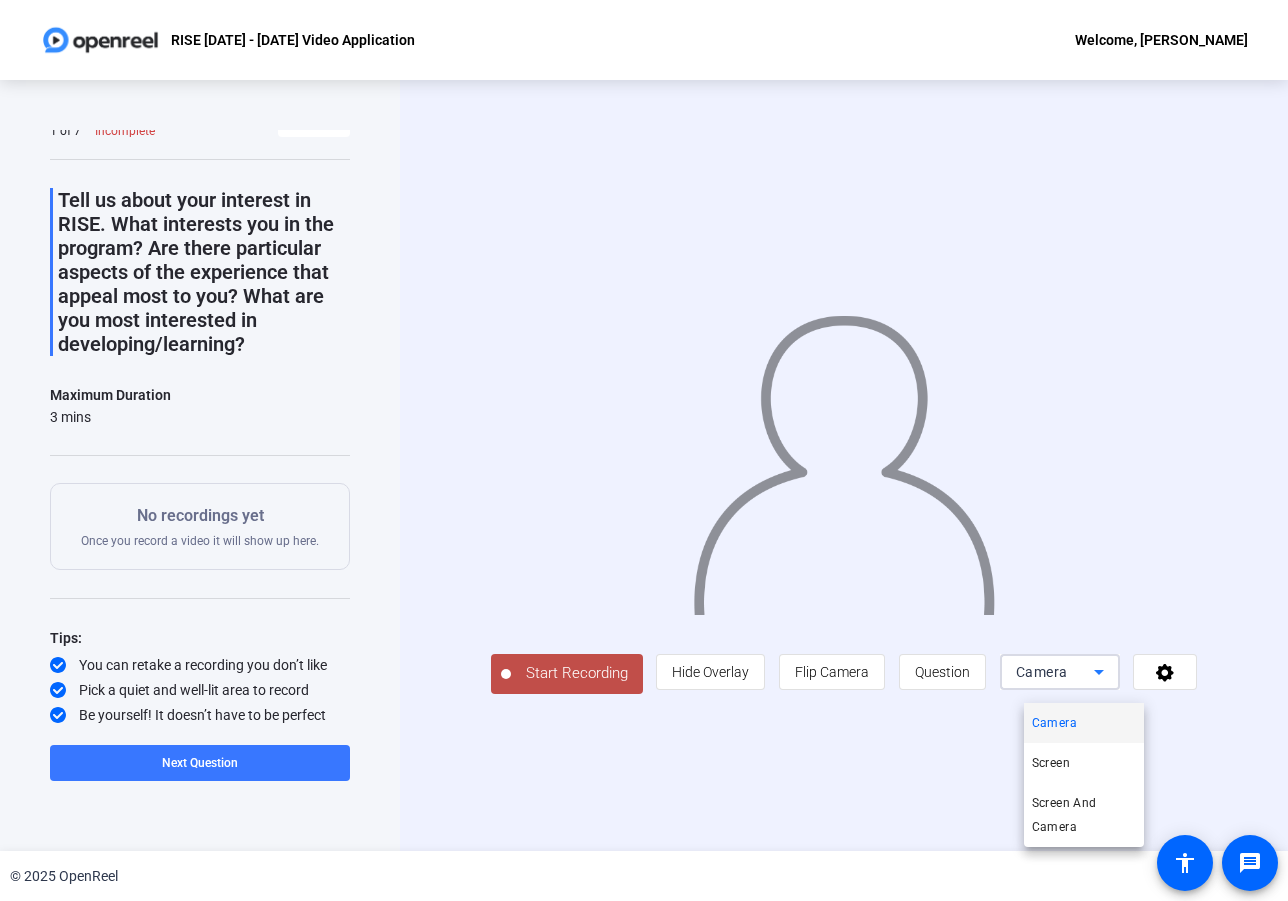 click on "Screen And Camera" at bounding box center [1084, 815] 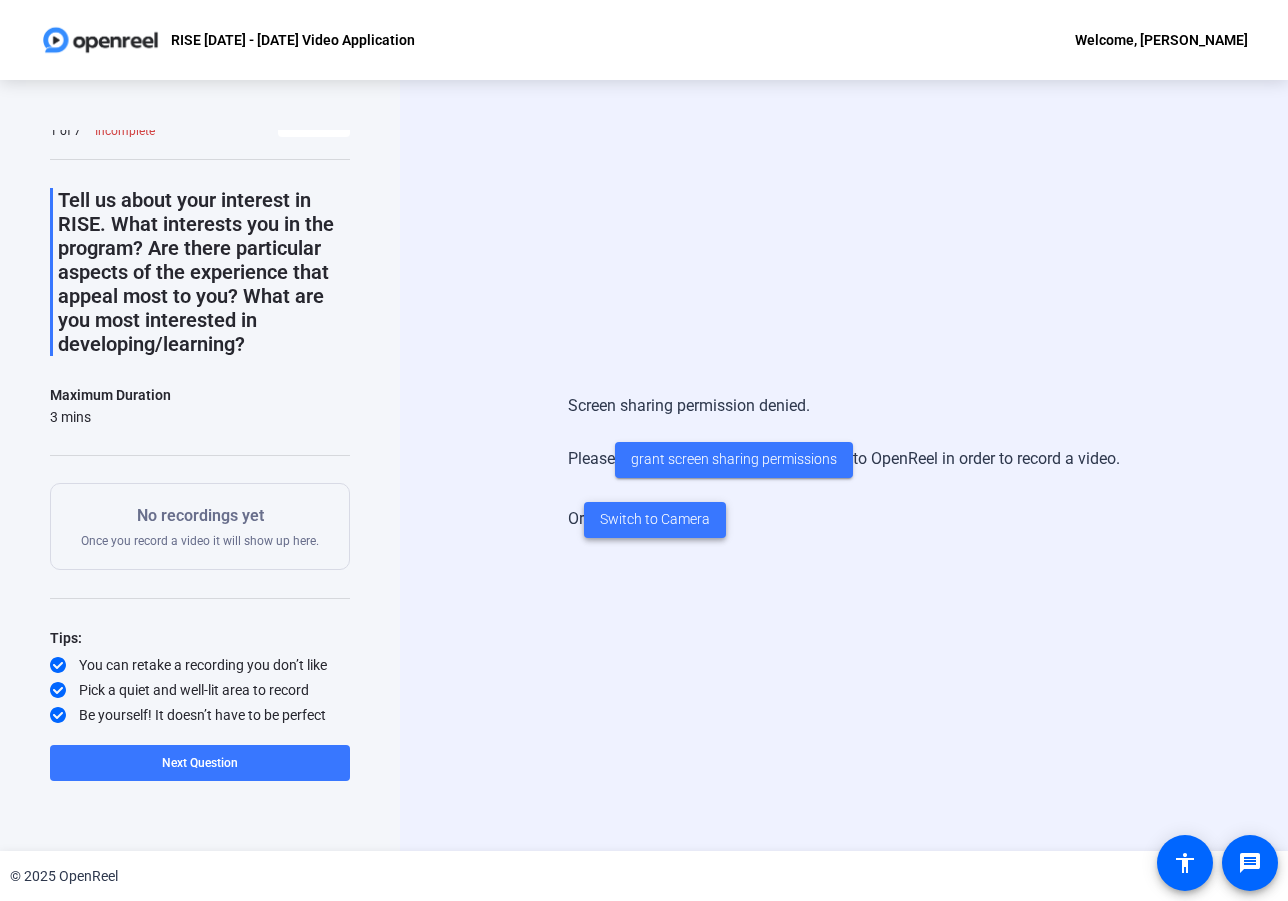 click on "Switch to Camera" 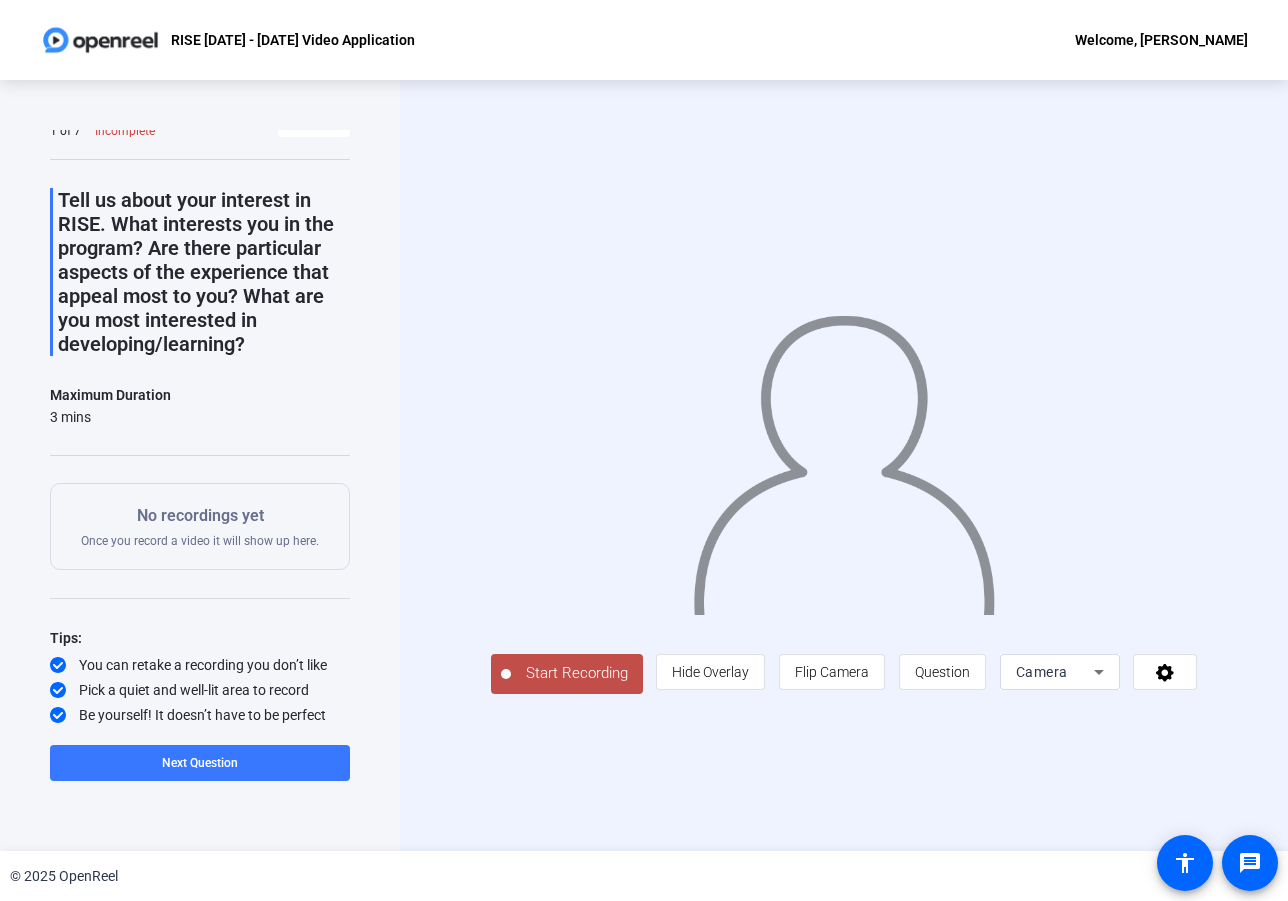click 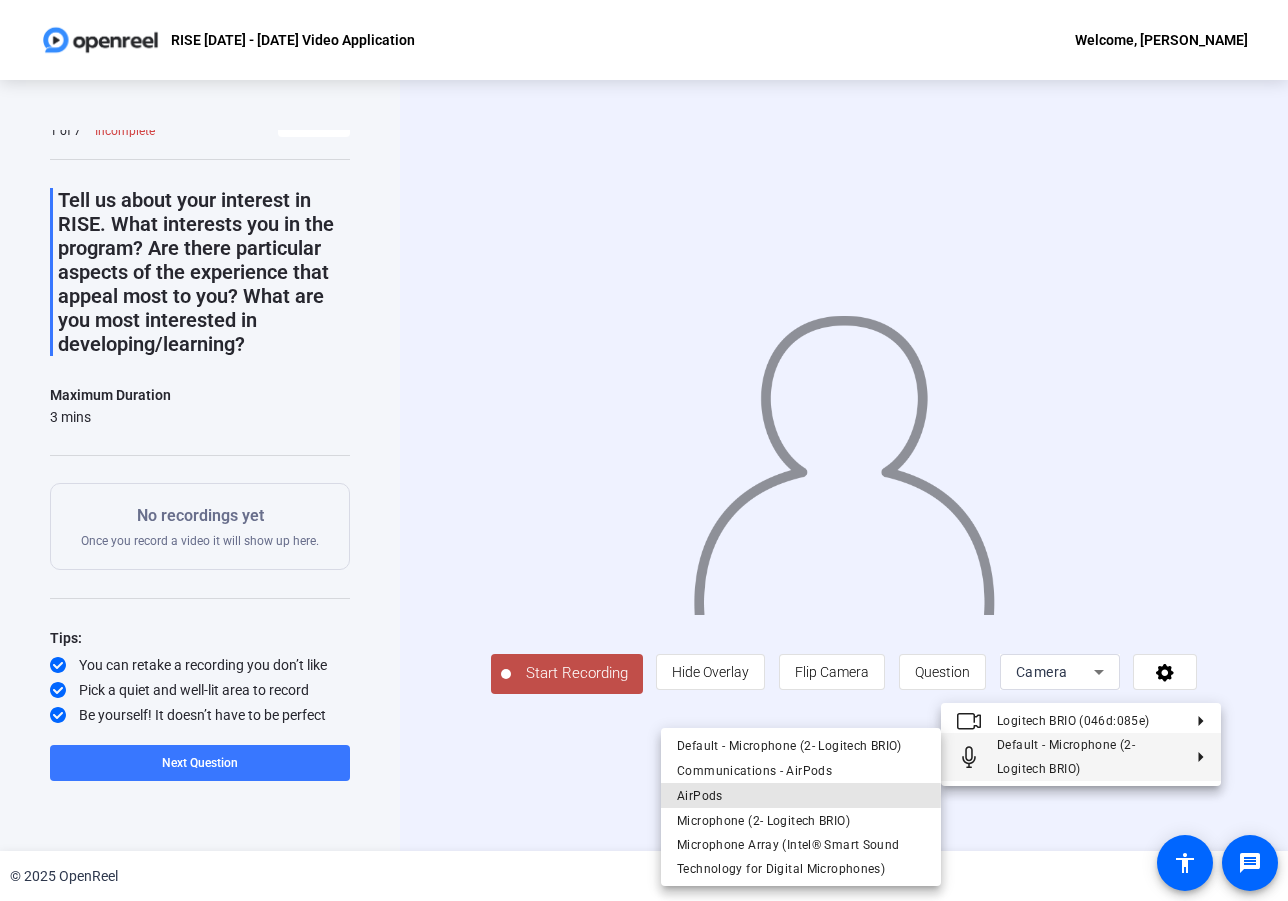 click on "AirPods" at bounding box center [700, 796] 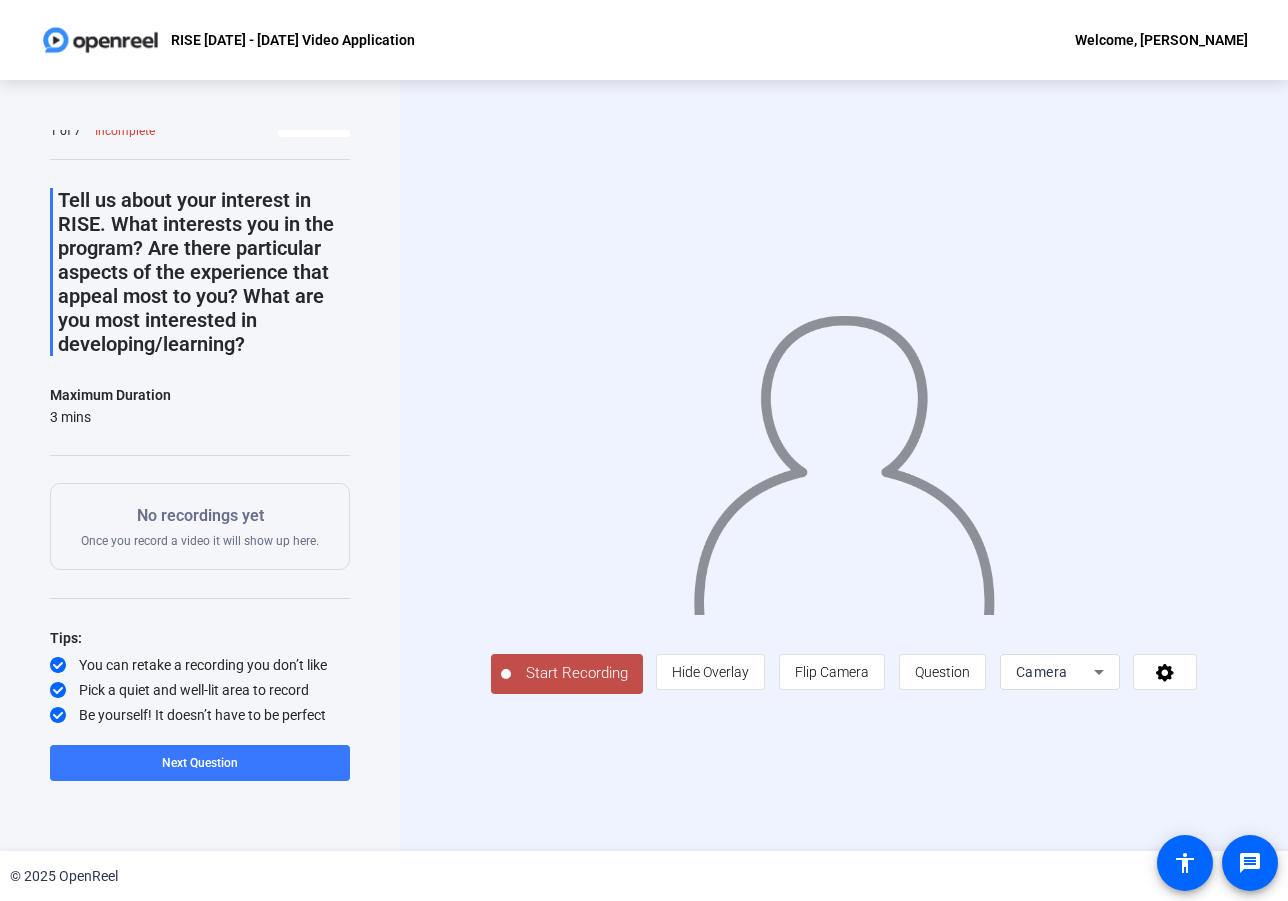 click on "Hide Overlay" 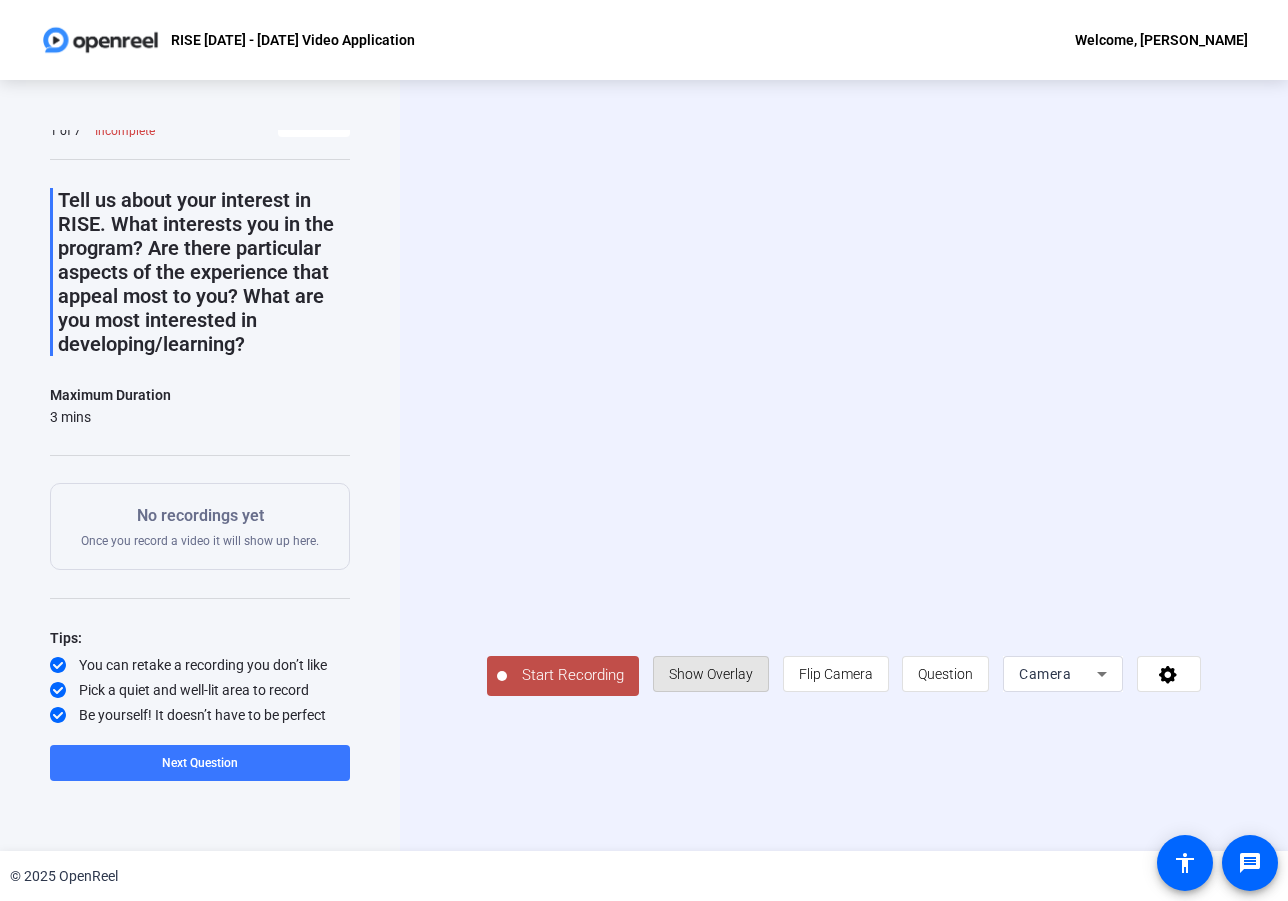 click on "Show Overlay" 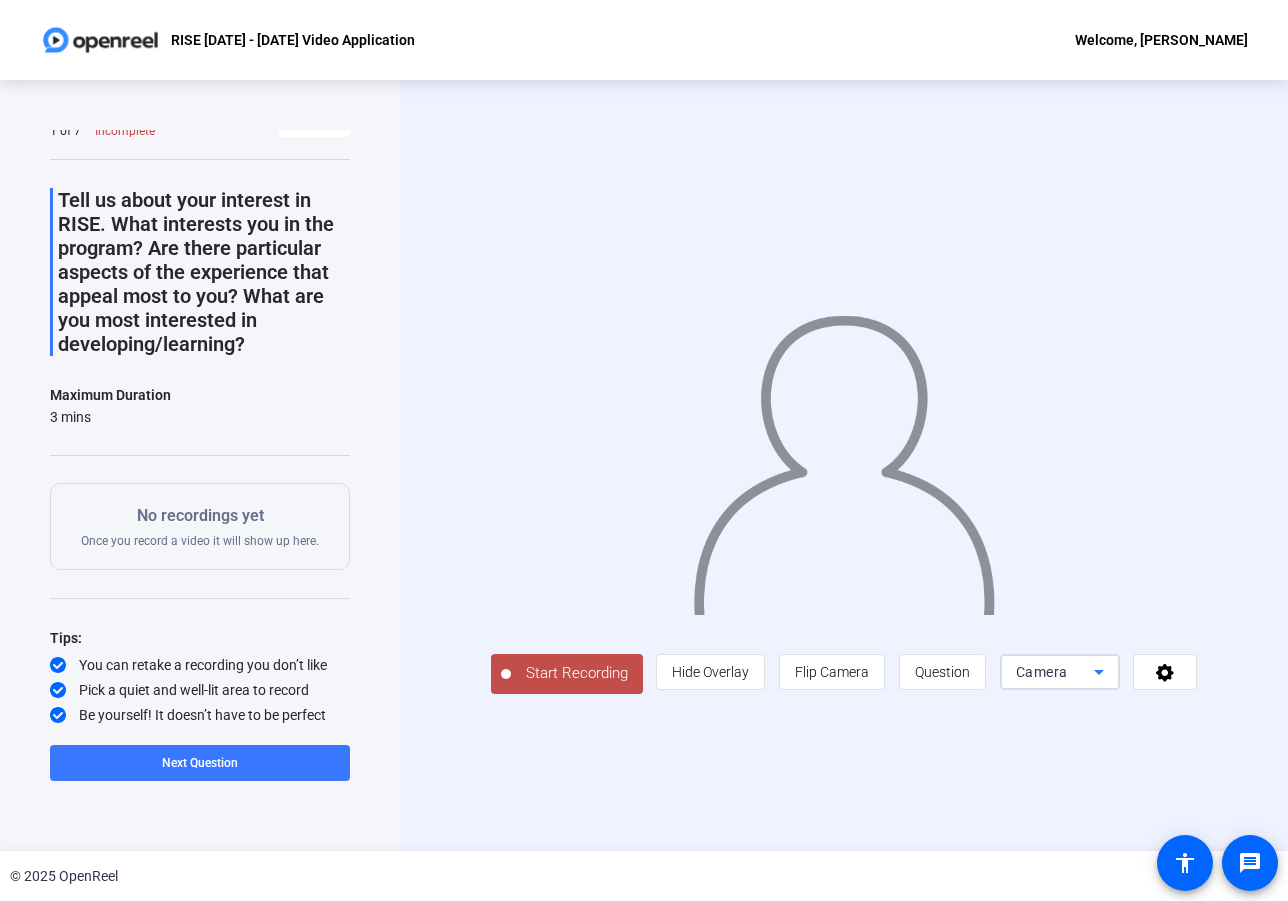 click 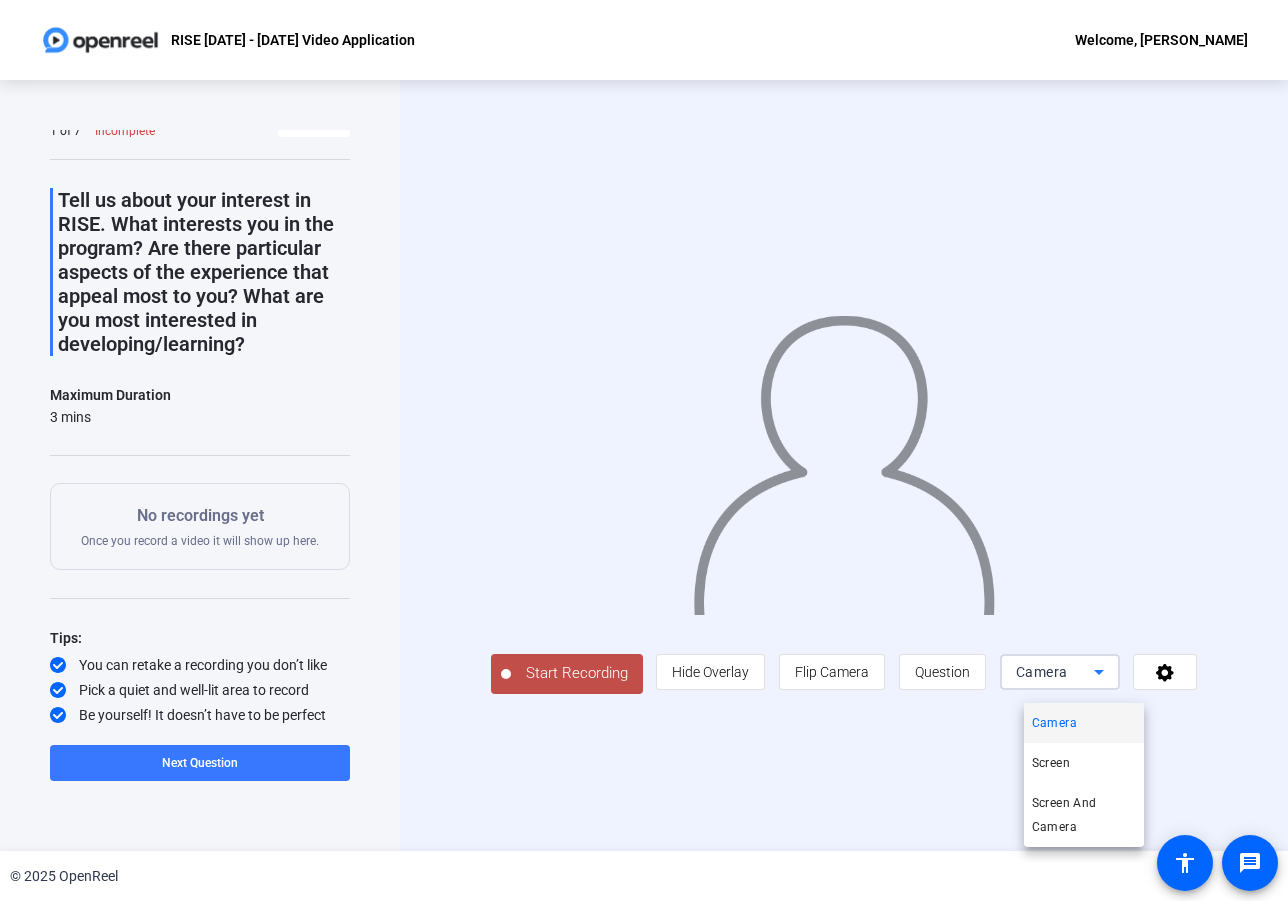 click at bounding box center [644, 450] 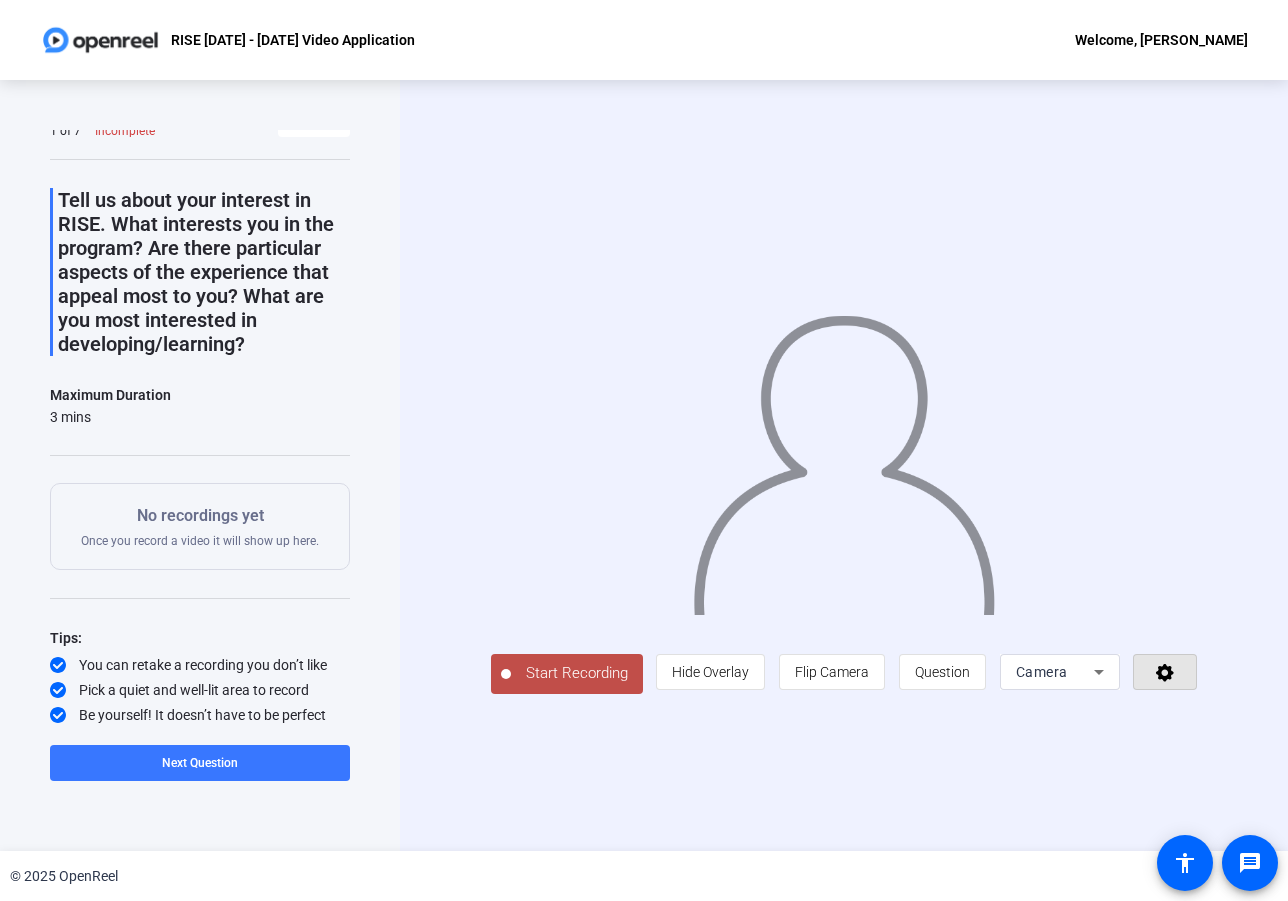 click 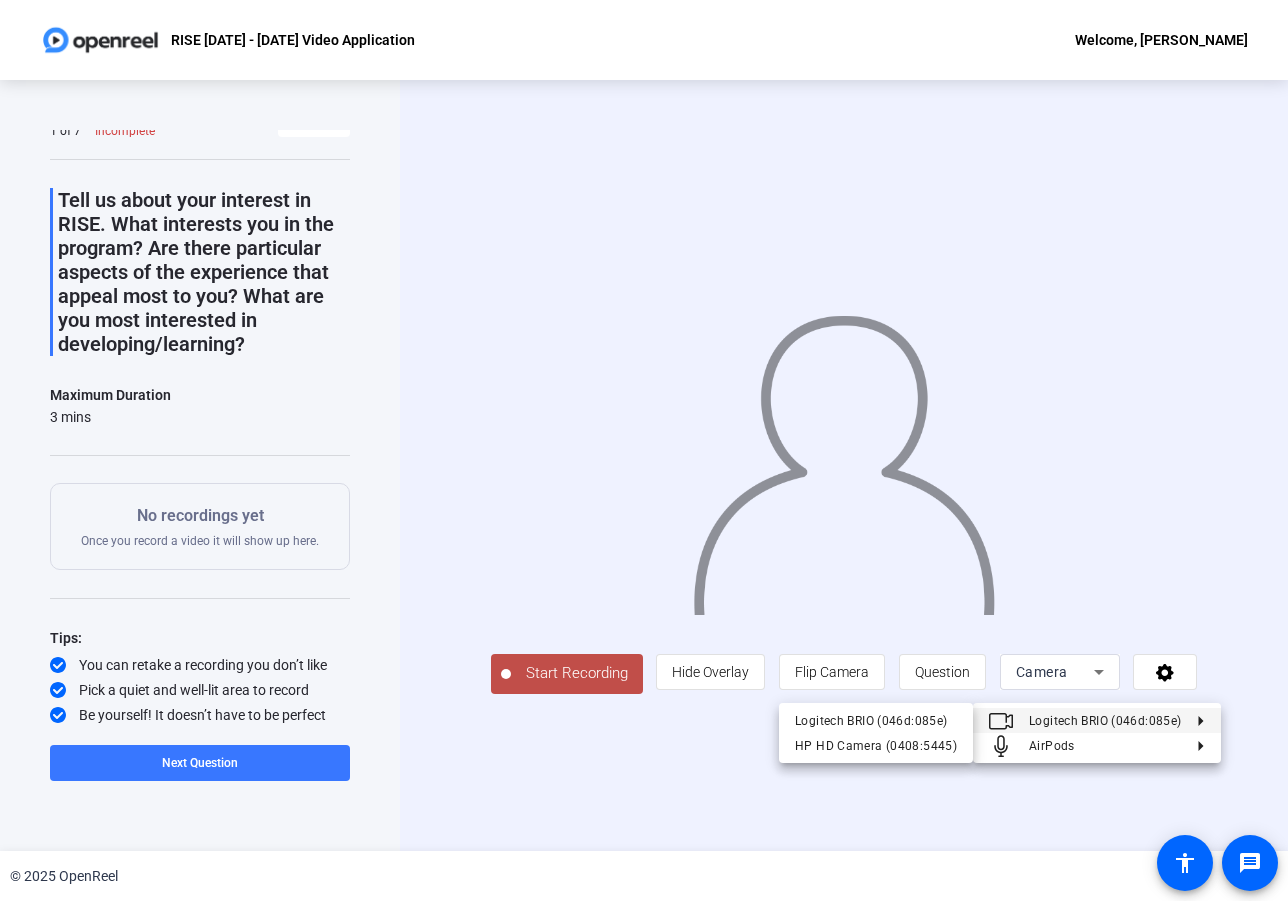click at bounding box center (644, 450) 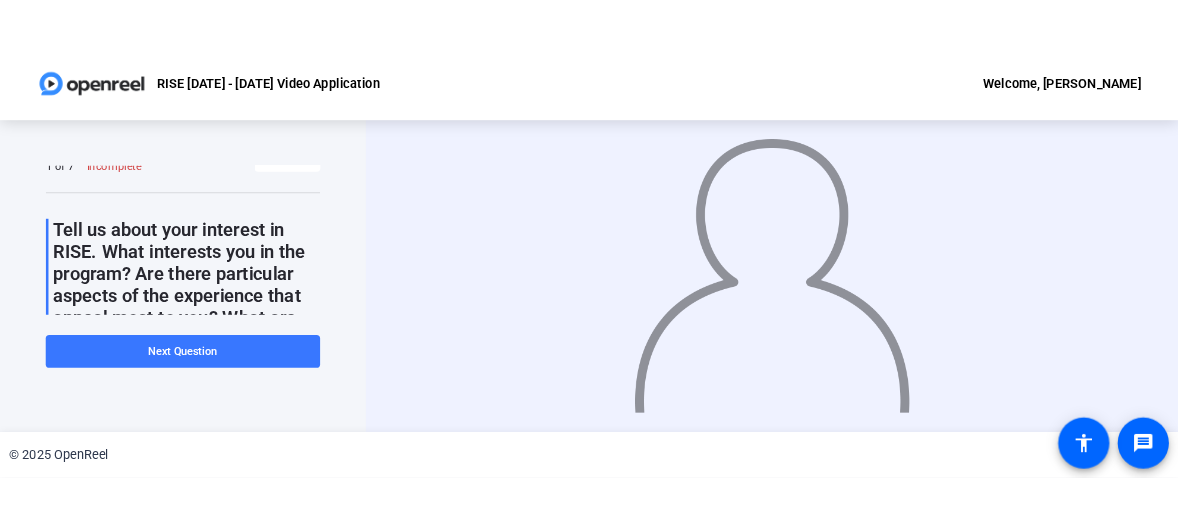 scroll, scrollTop: 55, scrollLeft: 0, axis: vertical 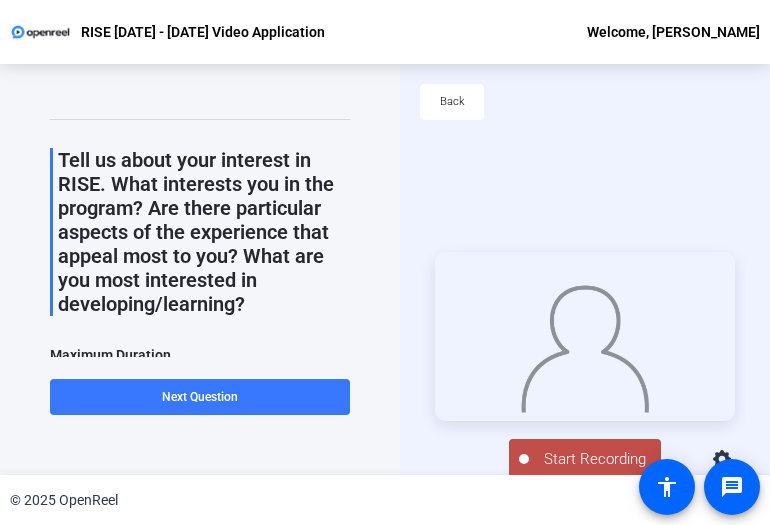drag, startPoint x: 769, startPoint y: 522, endPoint x: 1163, endPoint y: 629, distance: 408.27075 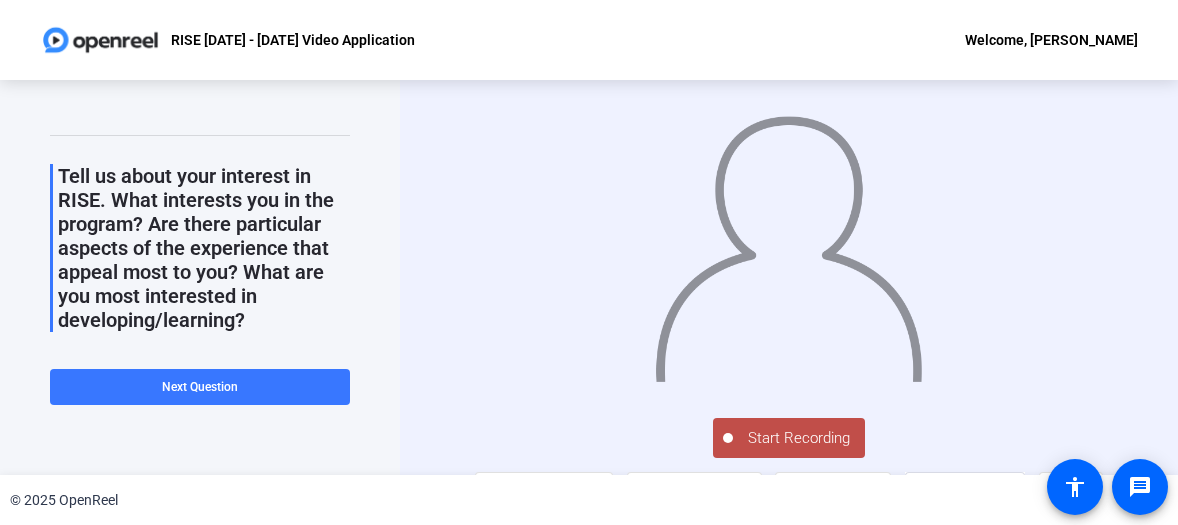 click on "Start Recording" 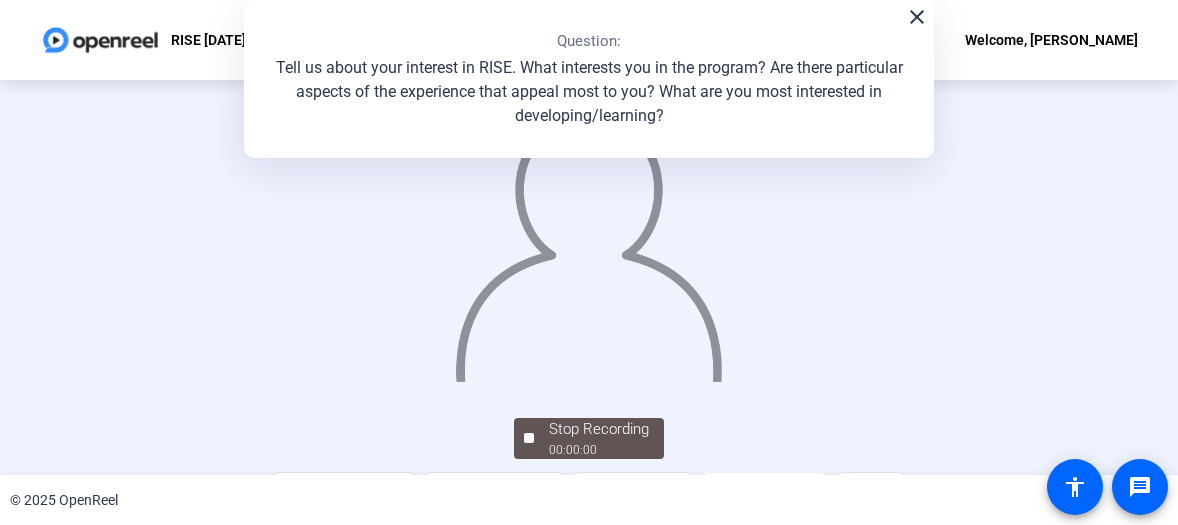 click on "close" 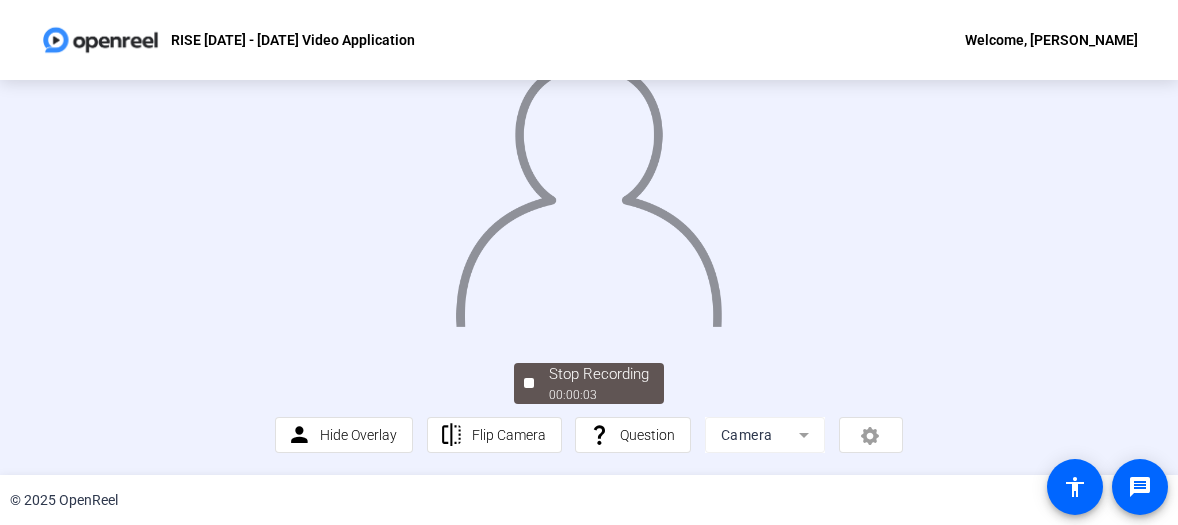 scroll, scrollTop: 158, scrollLeft: 0, axis: vertical 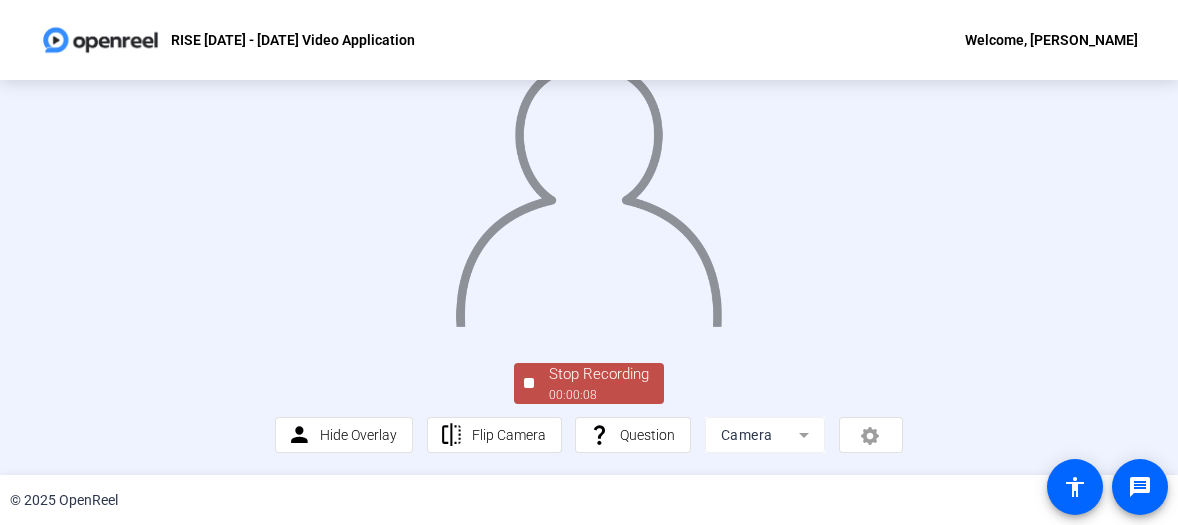 click on "Stop Recording" 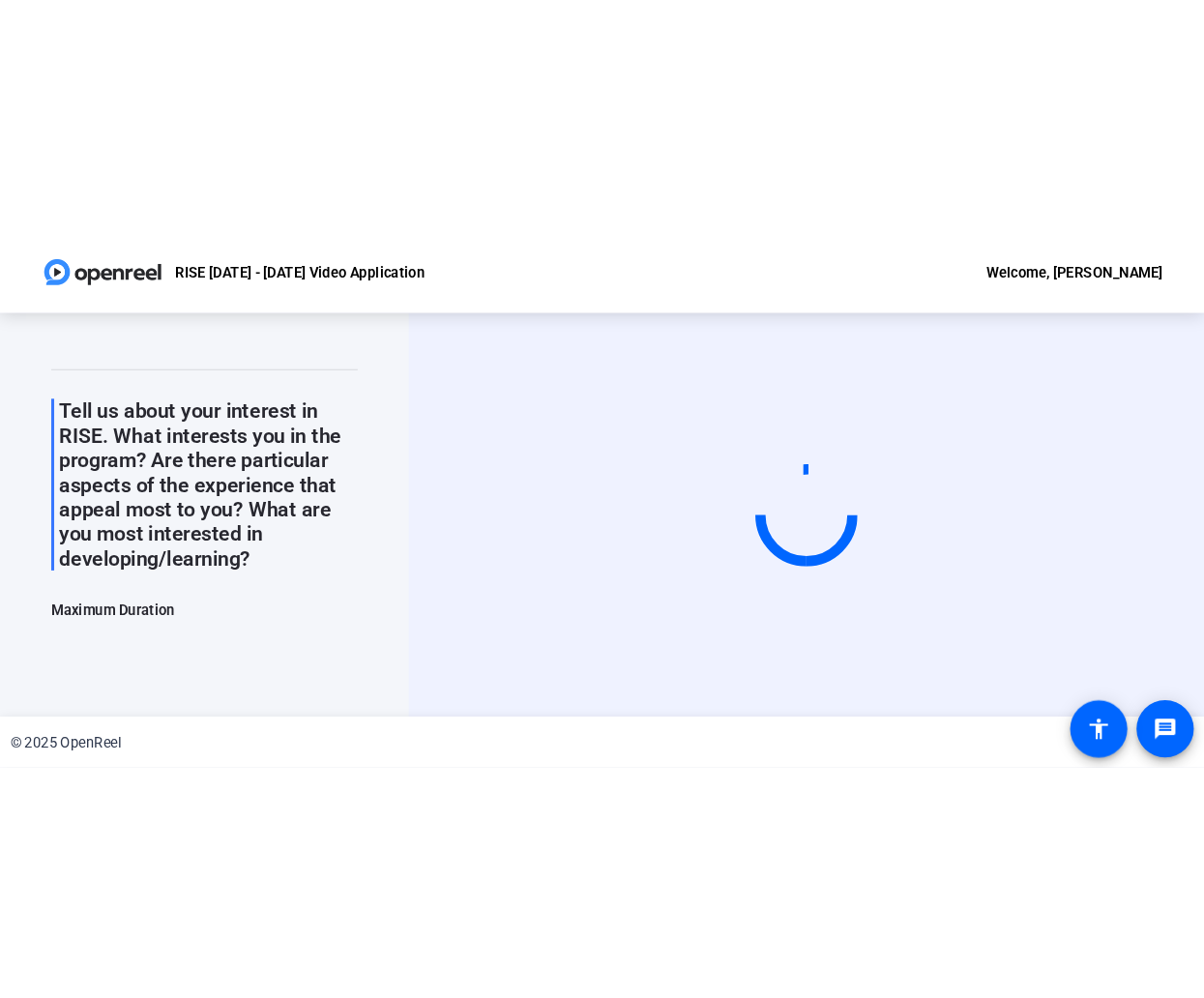 scroll, scrollTop: 0, scrollLeft: 0, axis: both 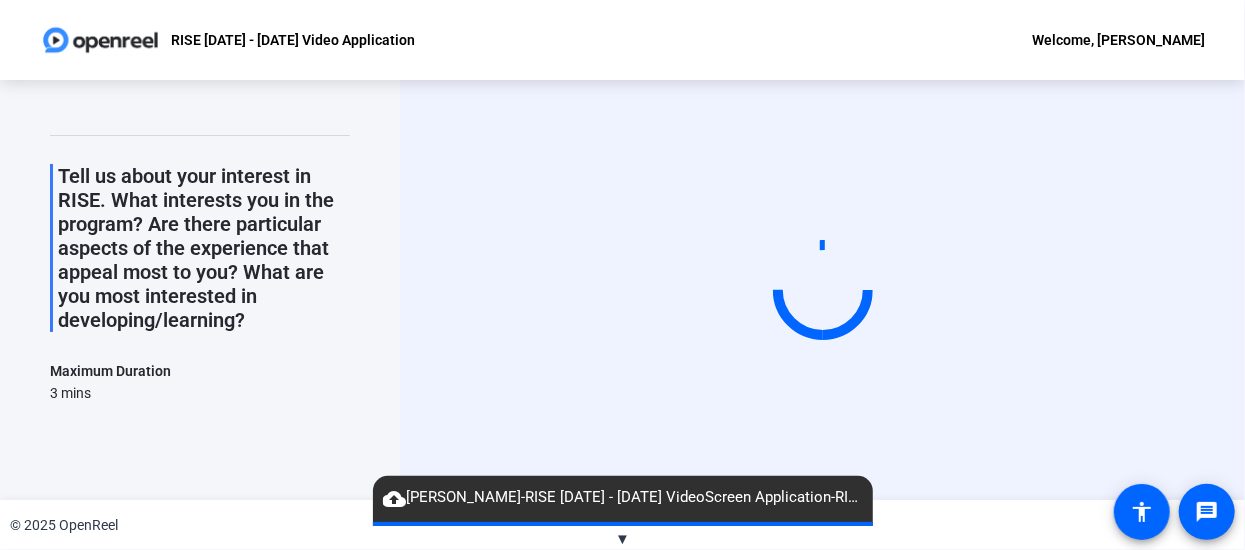 click on "▼" 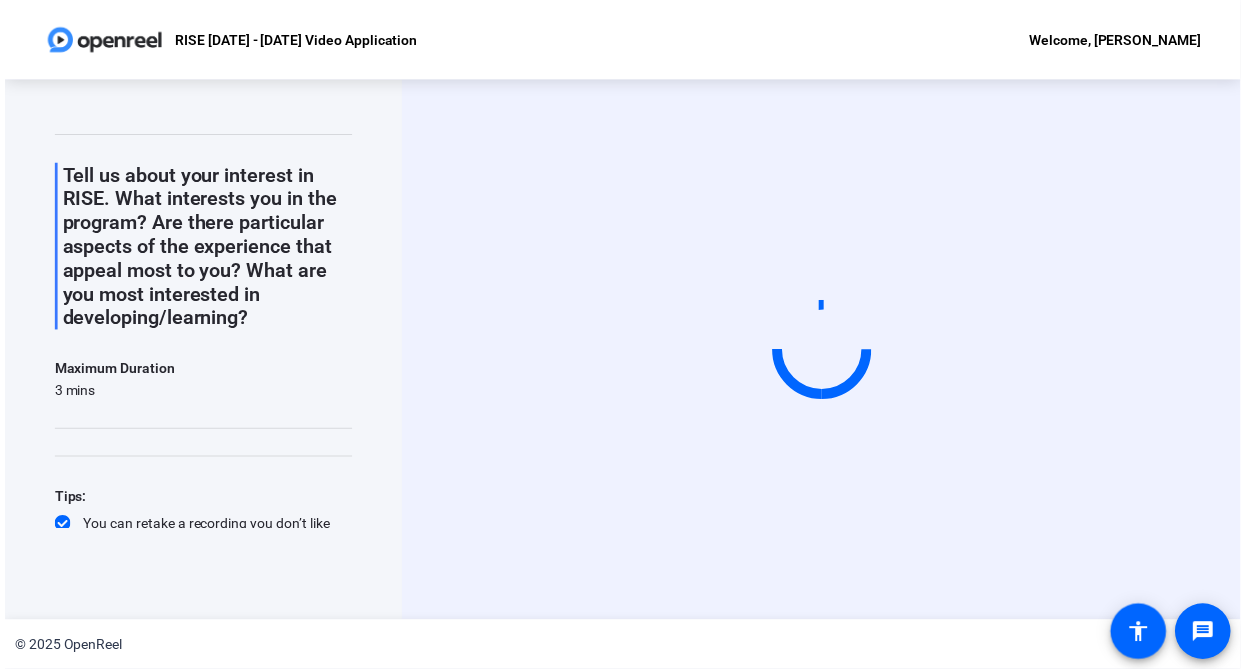 scroll, scrollTop: 0, scrollLeft: 0, axis: both 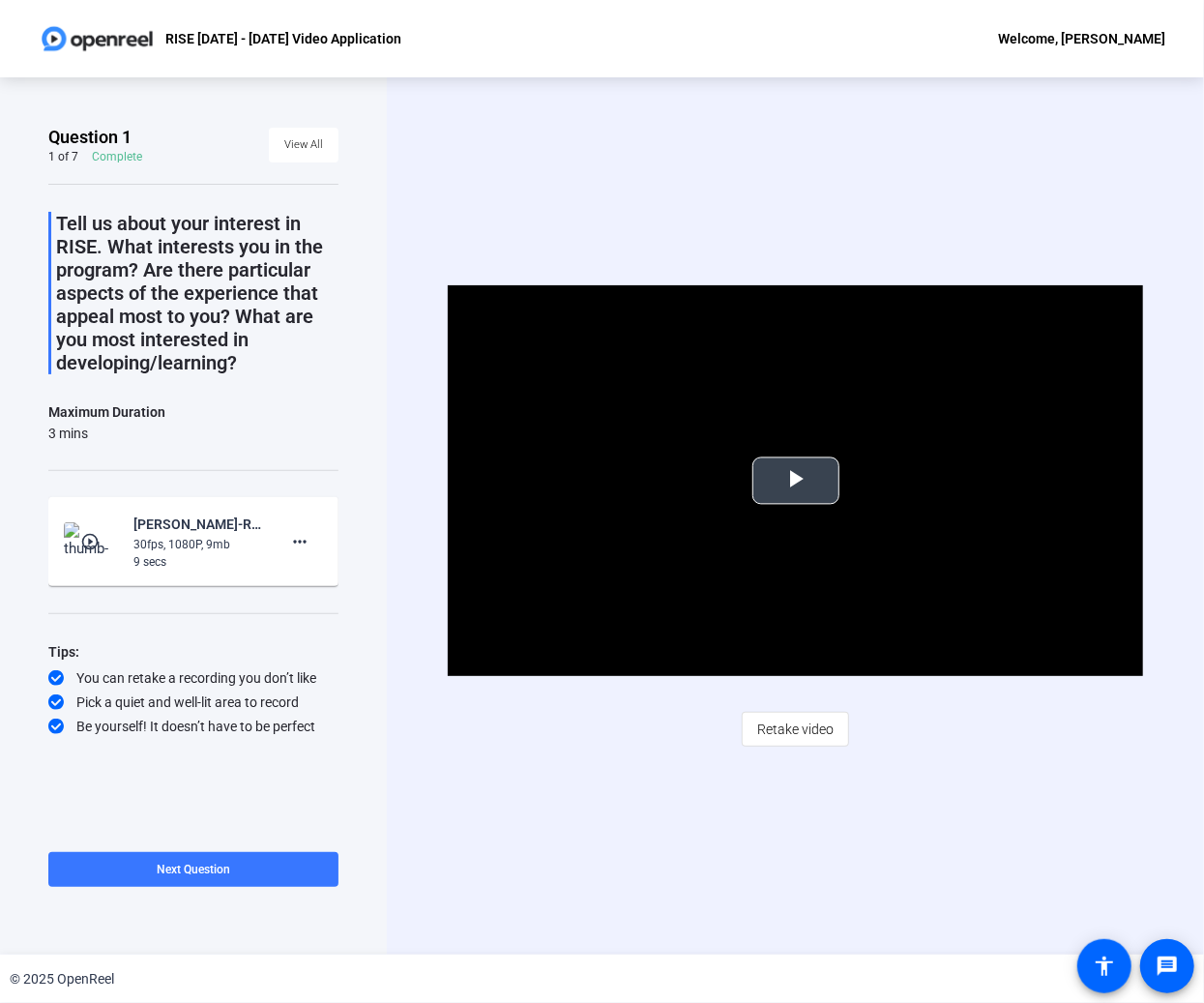 click at bounding box center [796, 481] 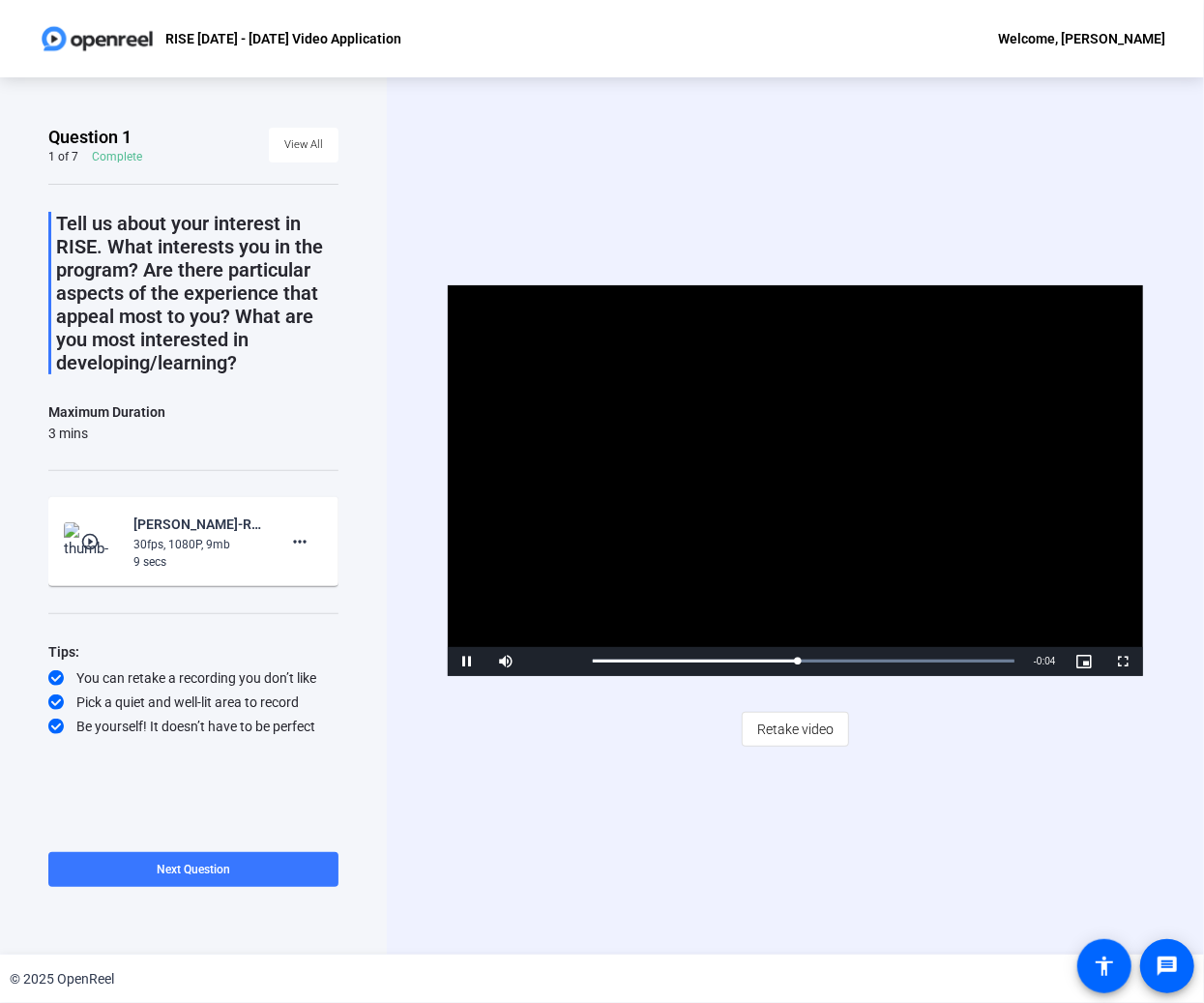 click on "Retake video" 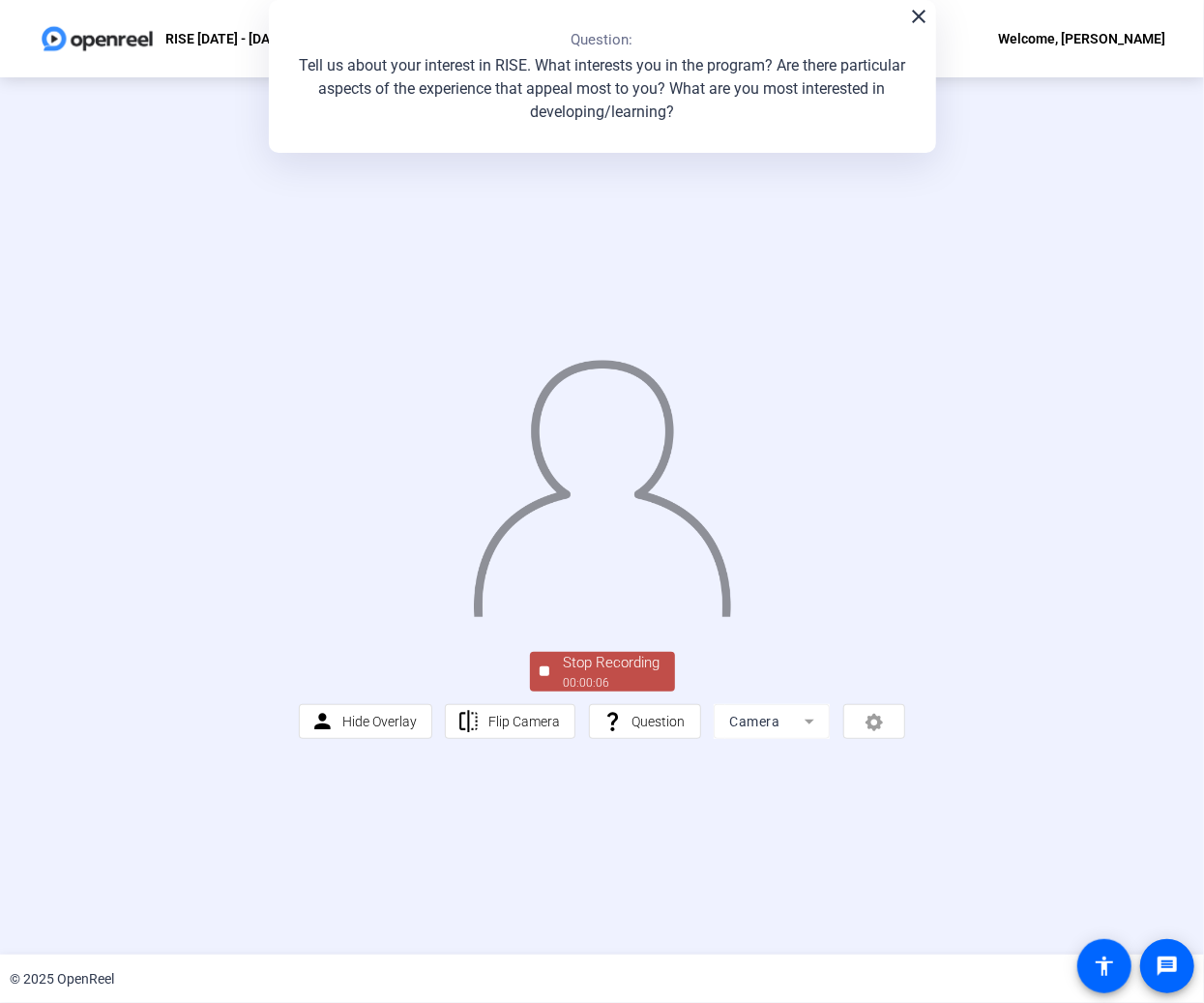 click on "00:00:06" 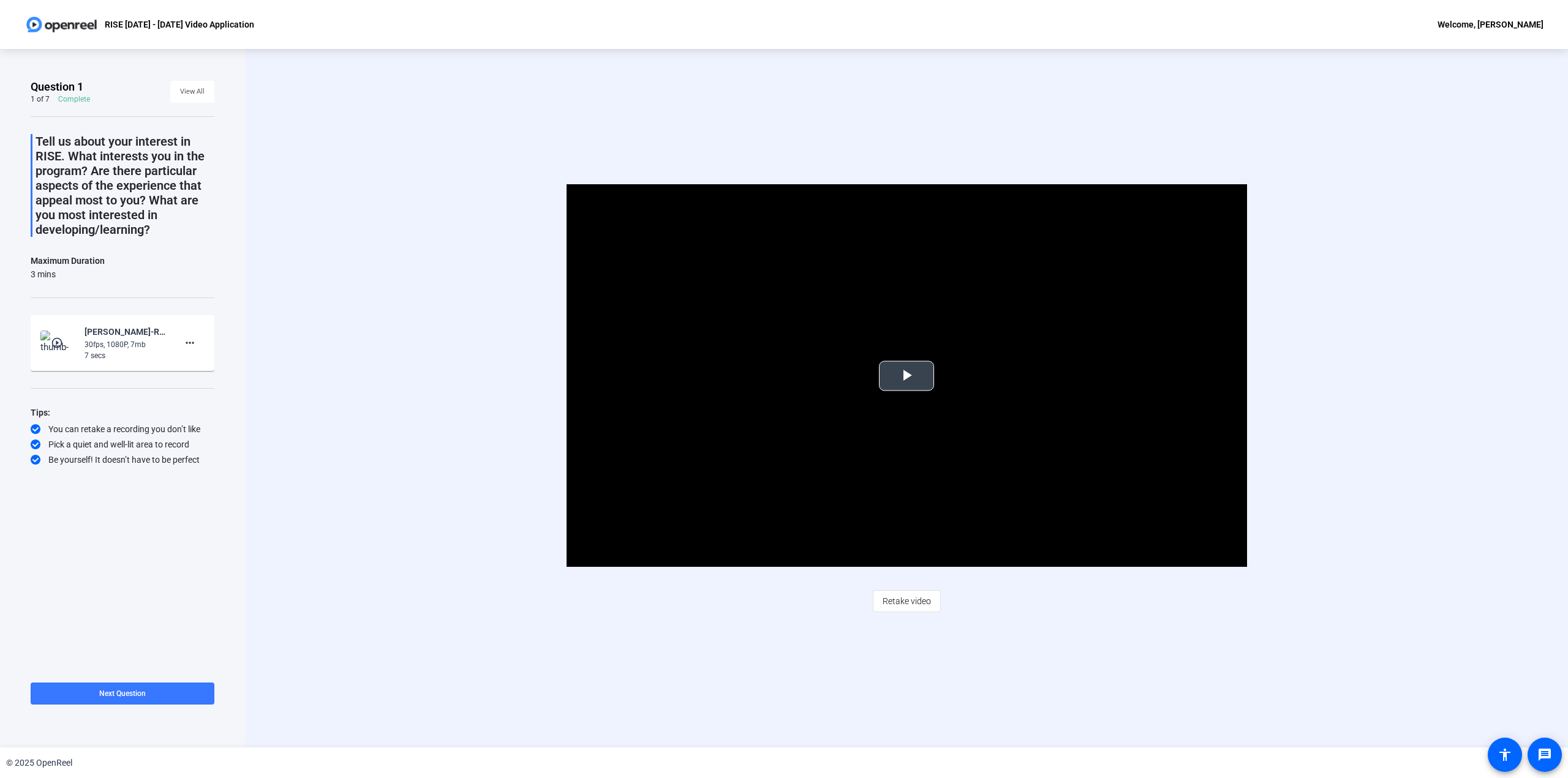 click at bounding box center (907, 376) 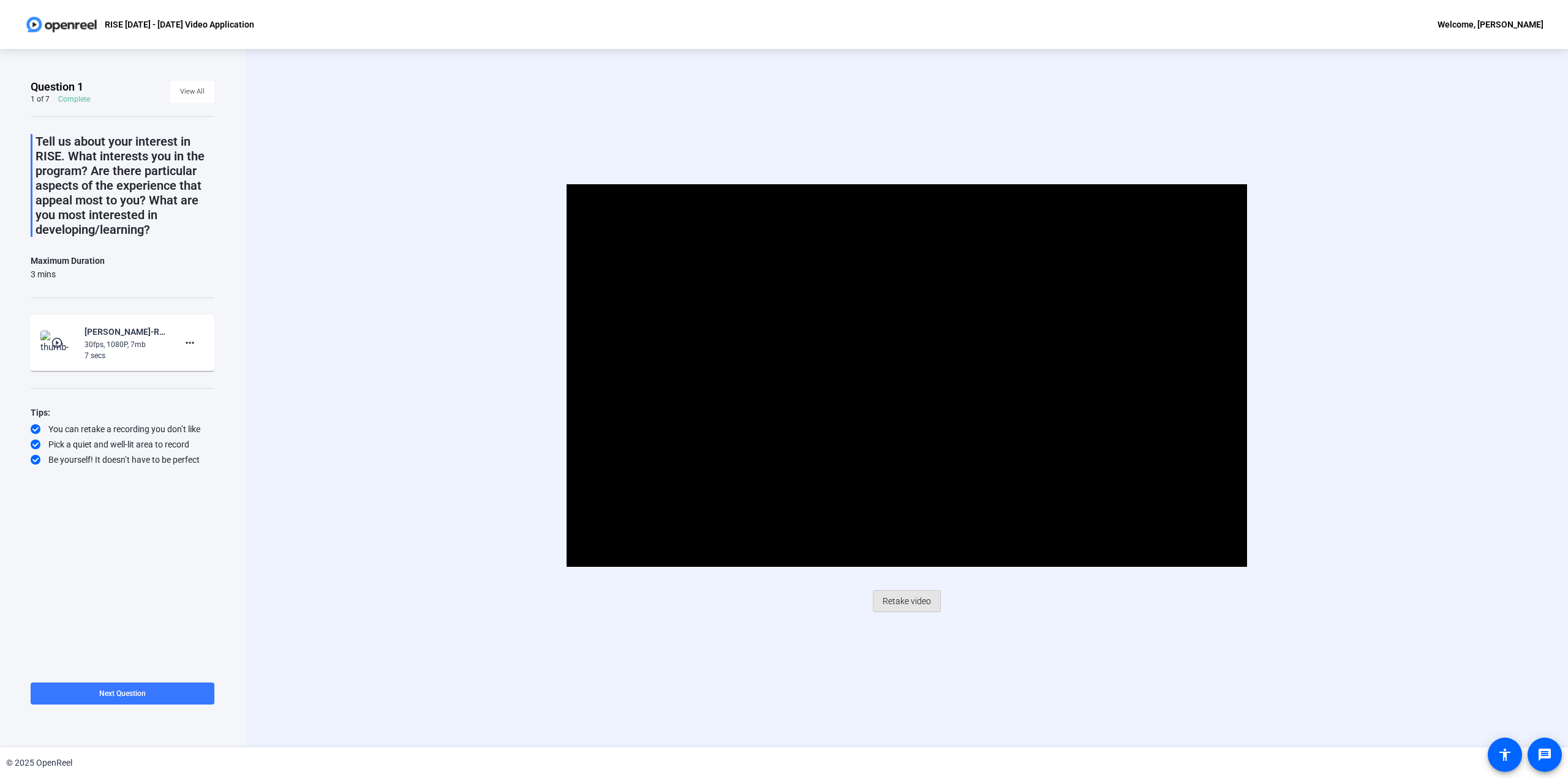 click on "Retake video" 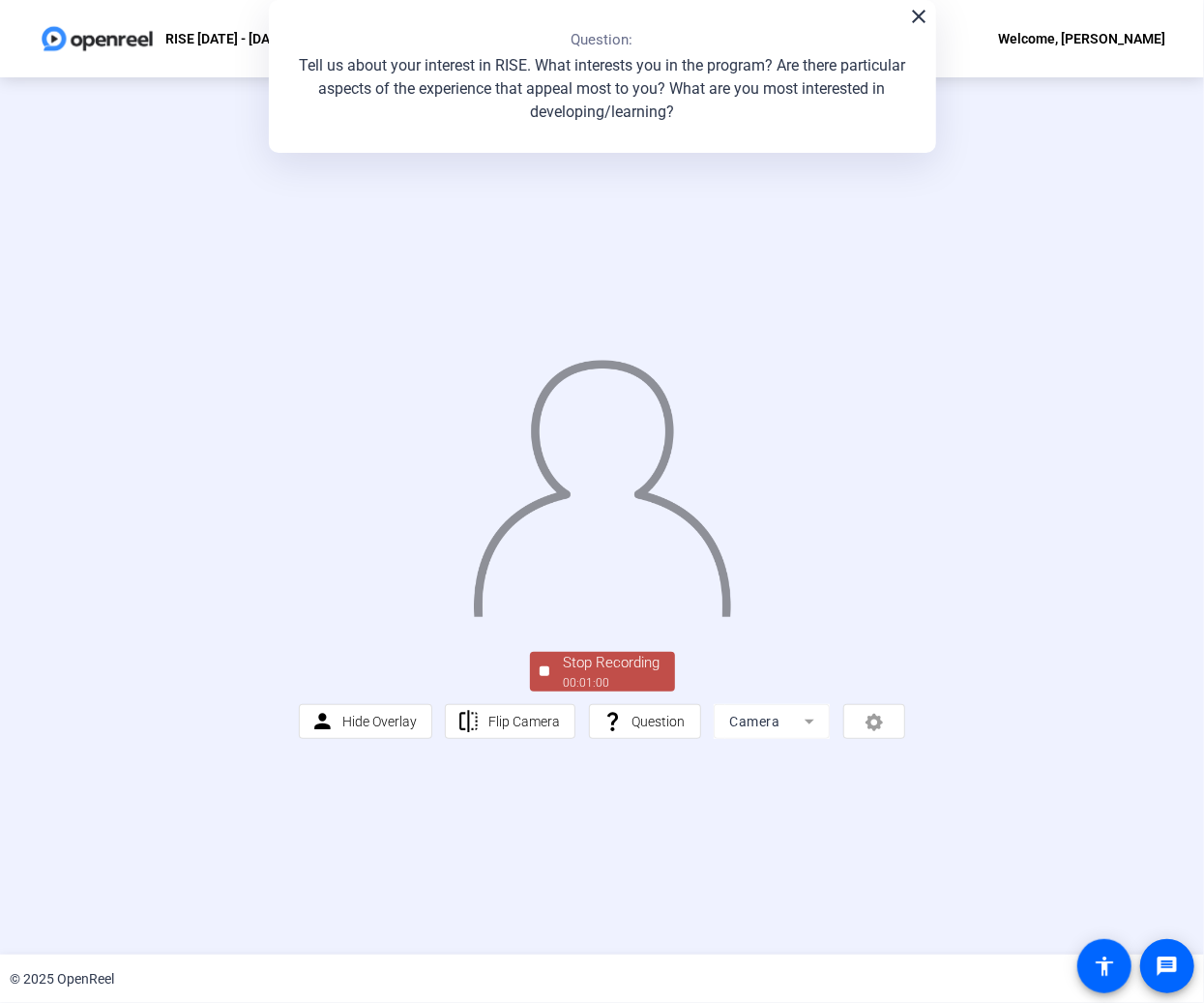 click on "Stop Recording  00:01:00  person  Hide Overlay flip Flip Camera question_mark  Question Camera" 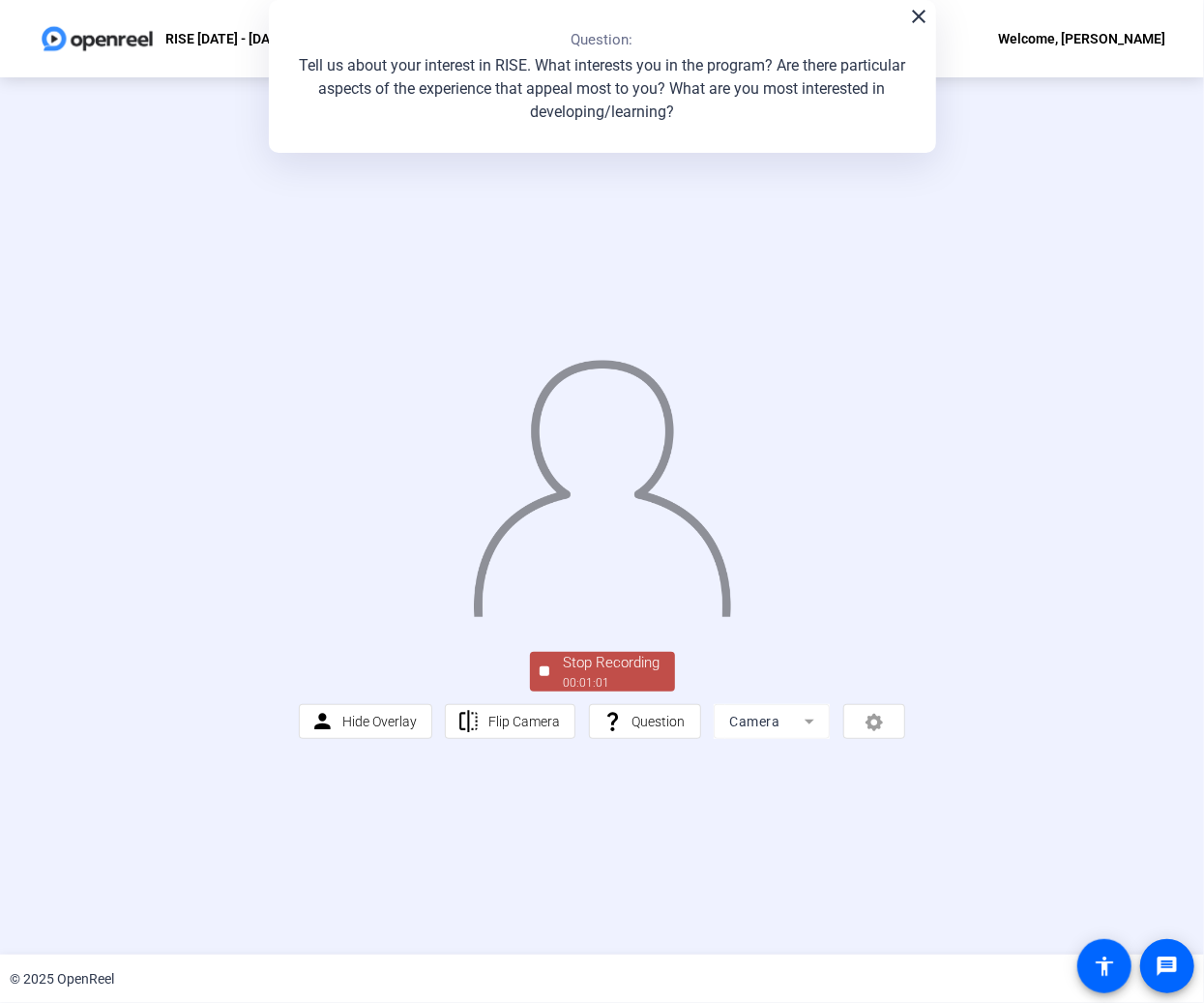 click on "Stop Recording" 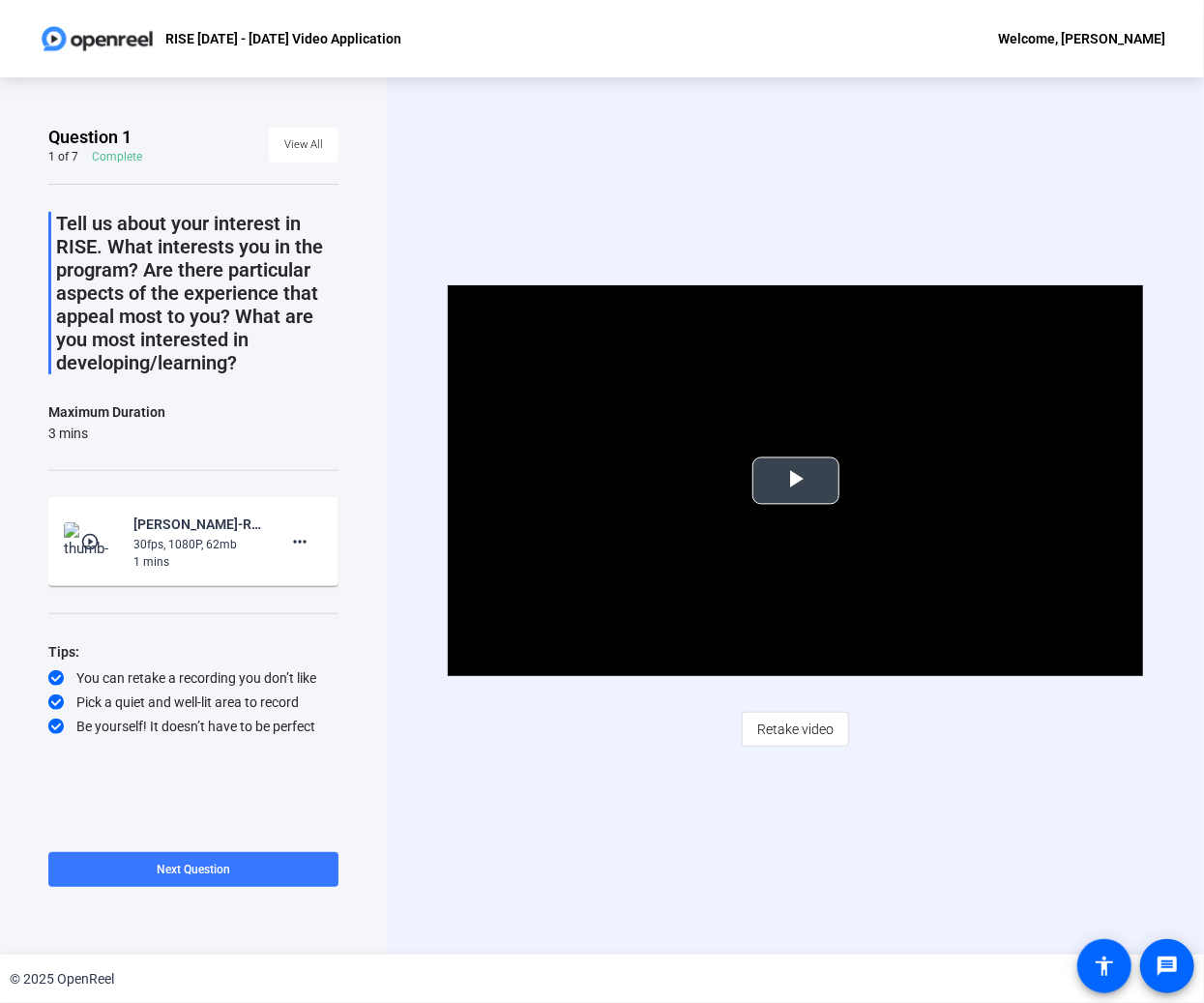 click at bounding box center (796, 481) 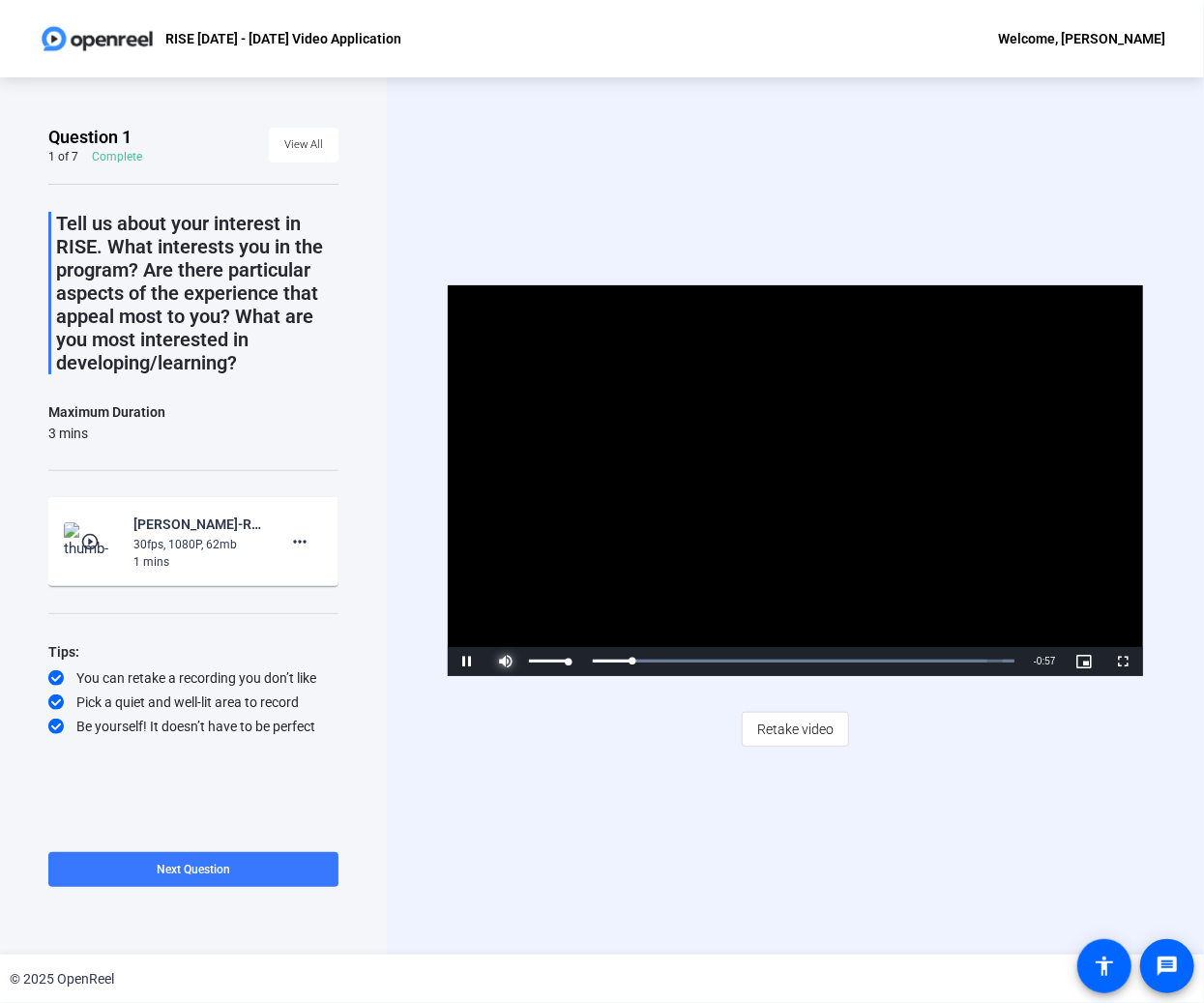 click at bounding box center [506, 662] 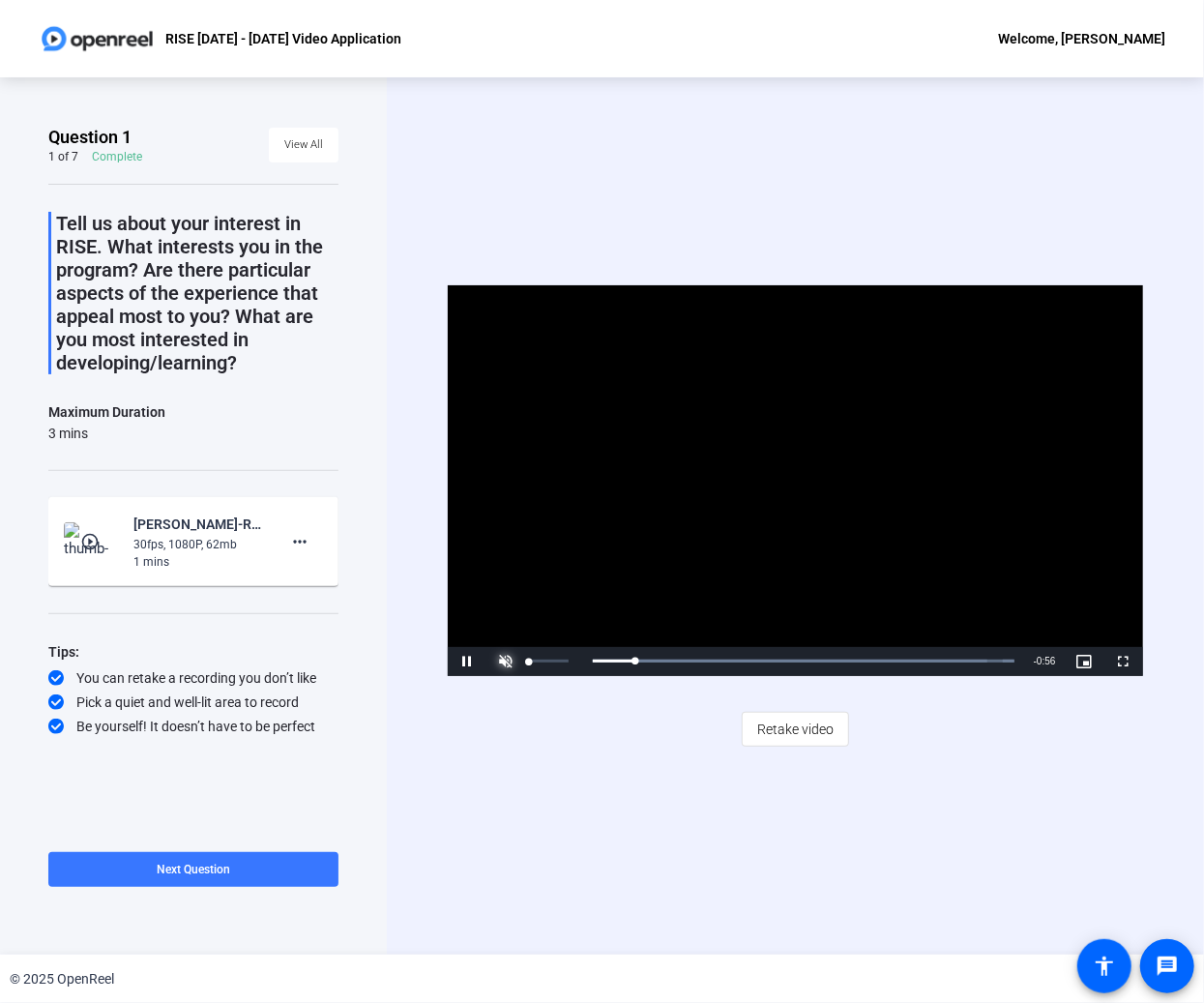 click at bounding box center (506, 662) 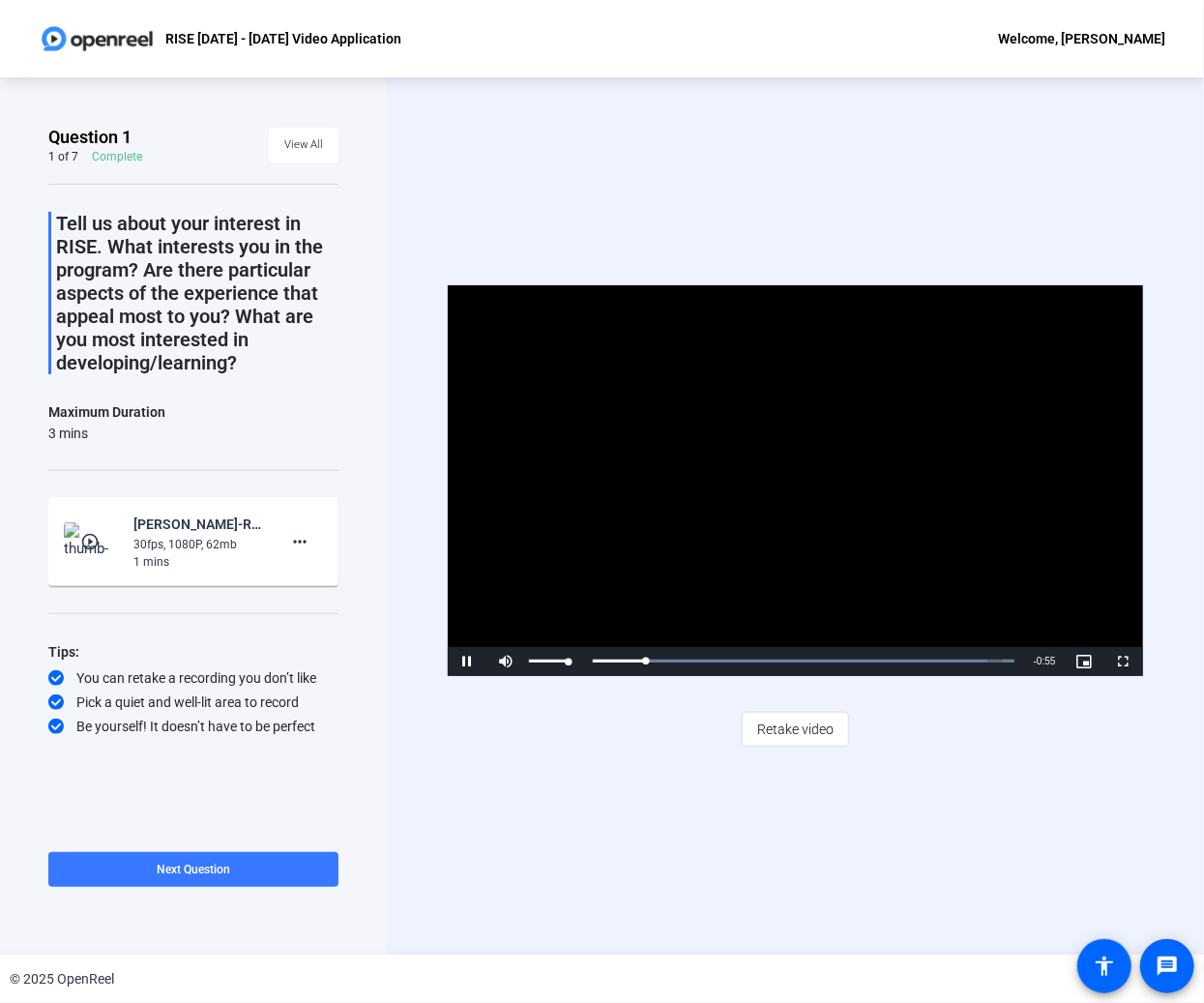 drag, startPoint x: 573, startPoint y: 668, endPoint x: 597, endPoint y: 680, distance: 26.832816 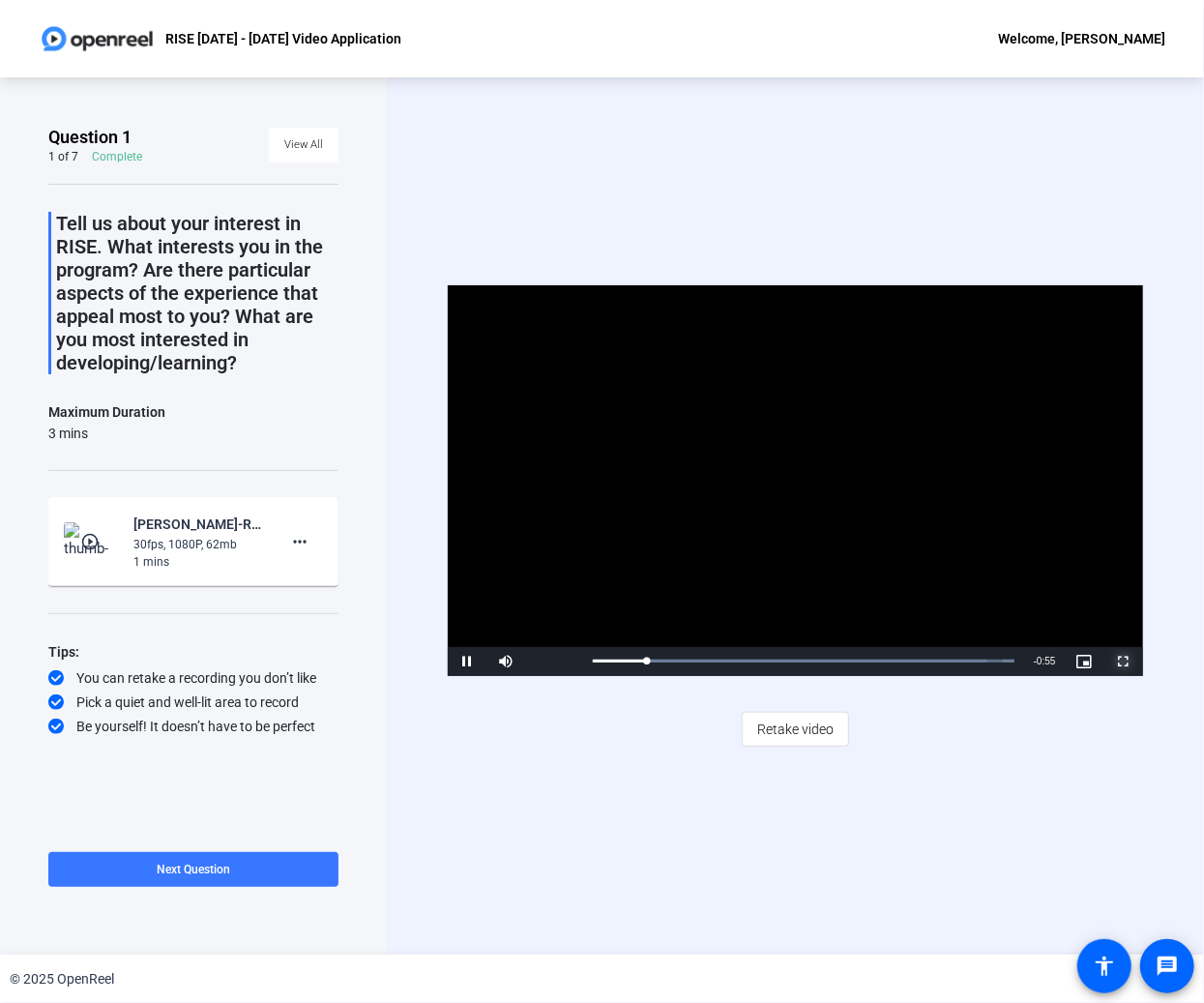 click at bounding box center [1124, 662] 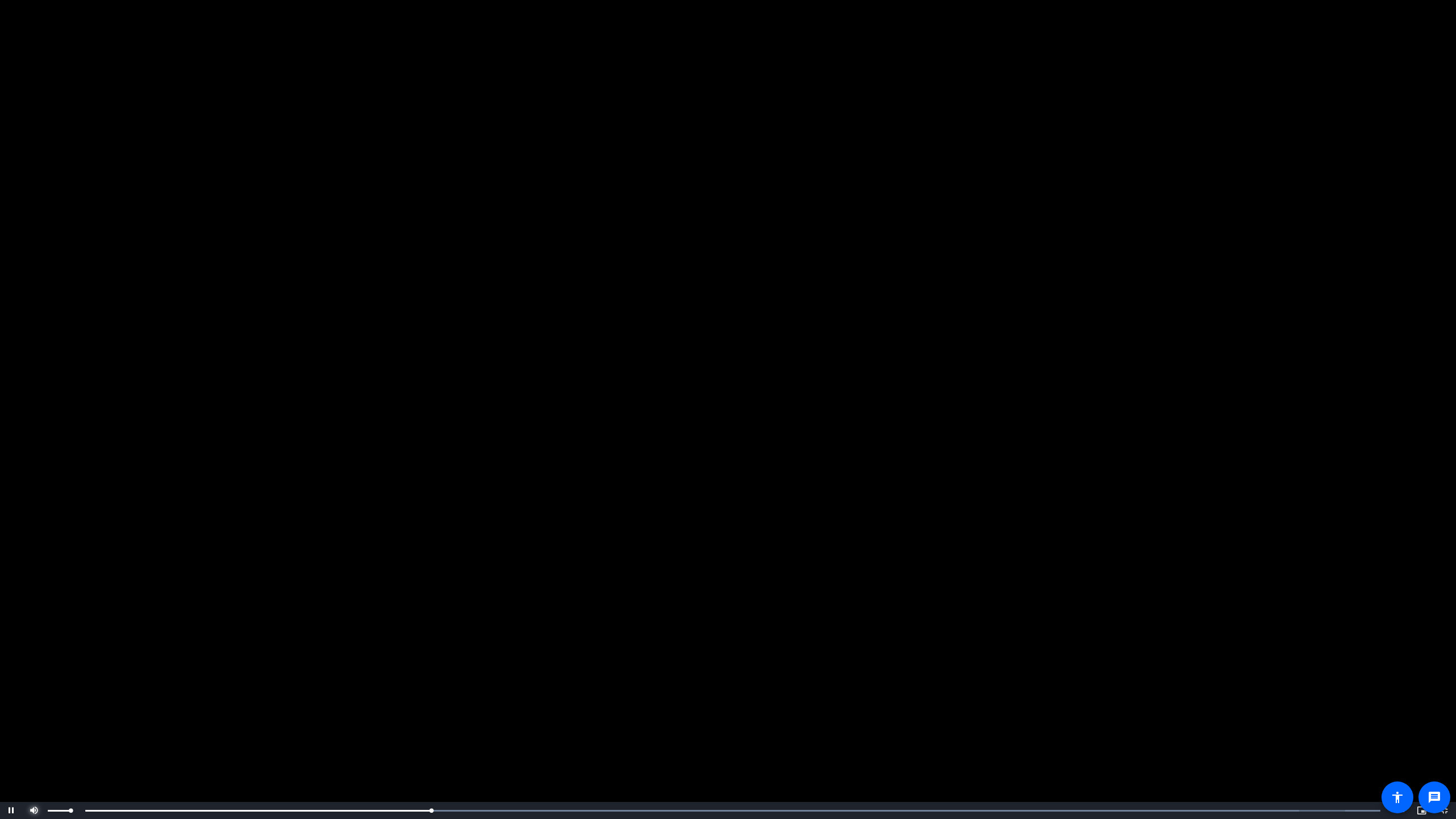 click at bounding box center [34, 810] 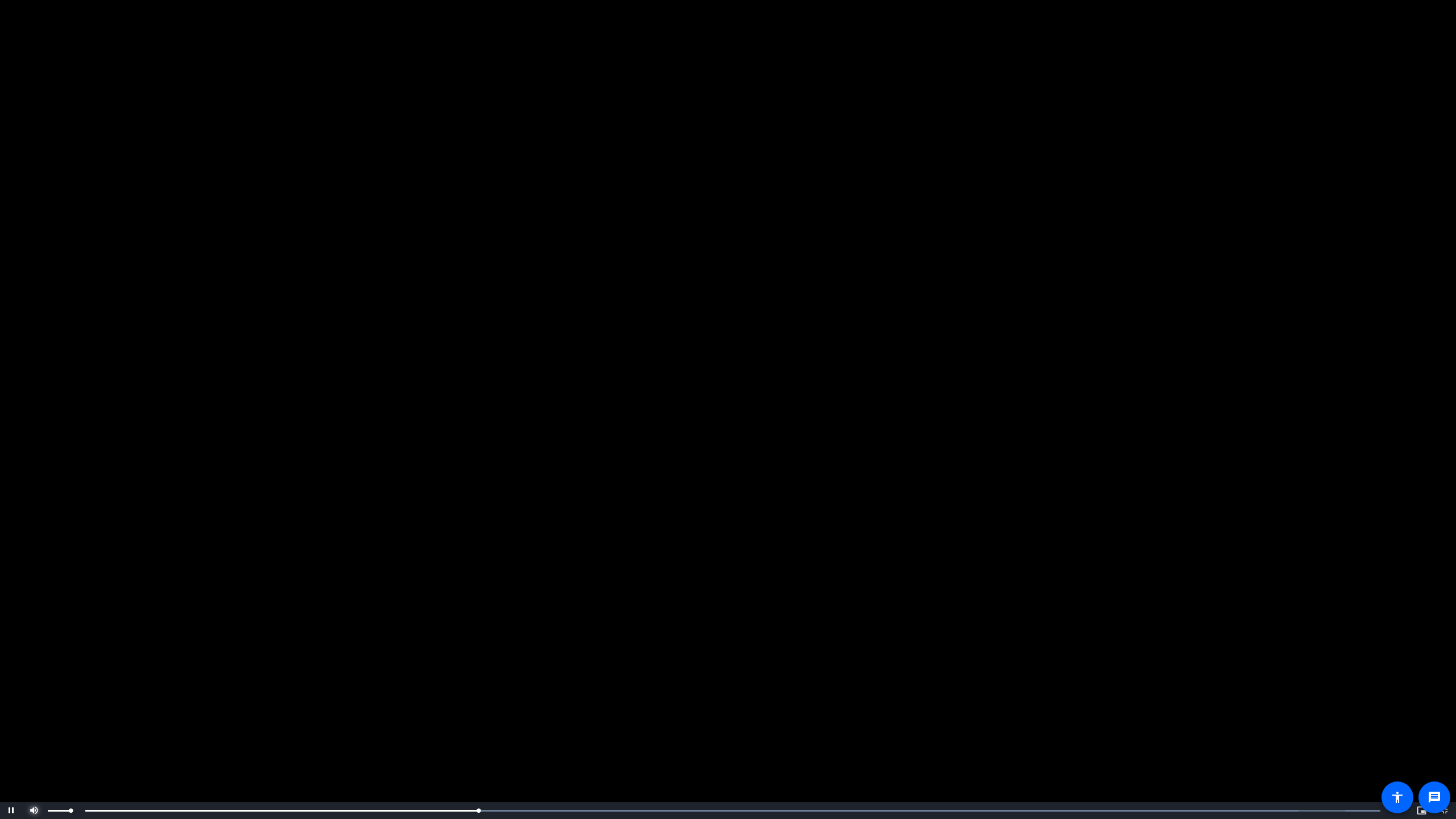 drag, startPoint x: 48, startPoint y: 813, endPoint x: 78, endPoint y: 816, distance: 30.149627 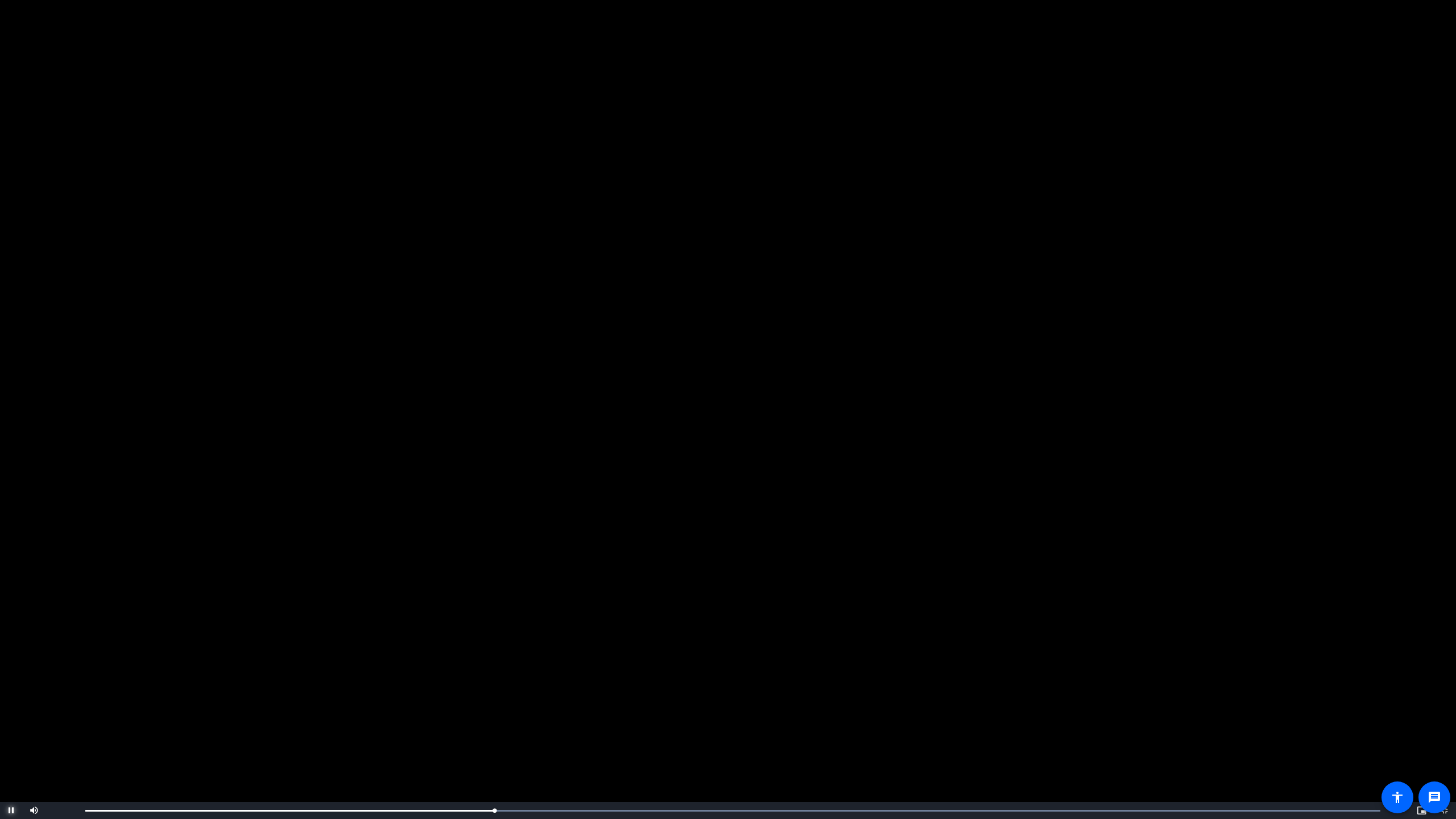 click at bounding box center (11, 810) 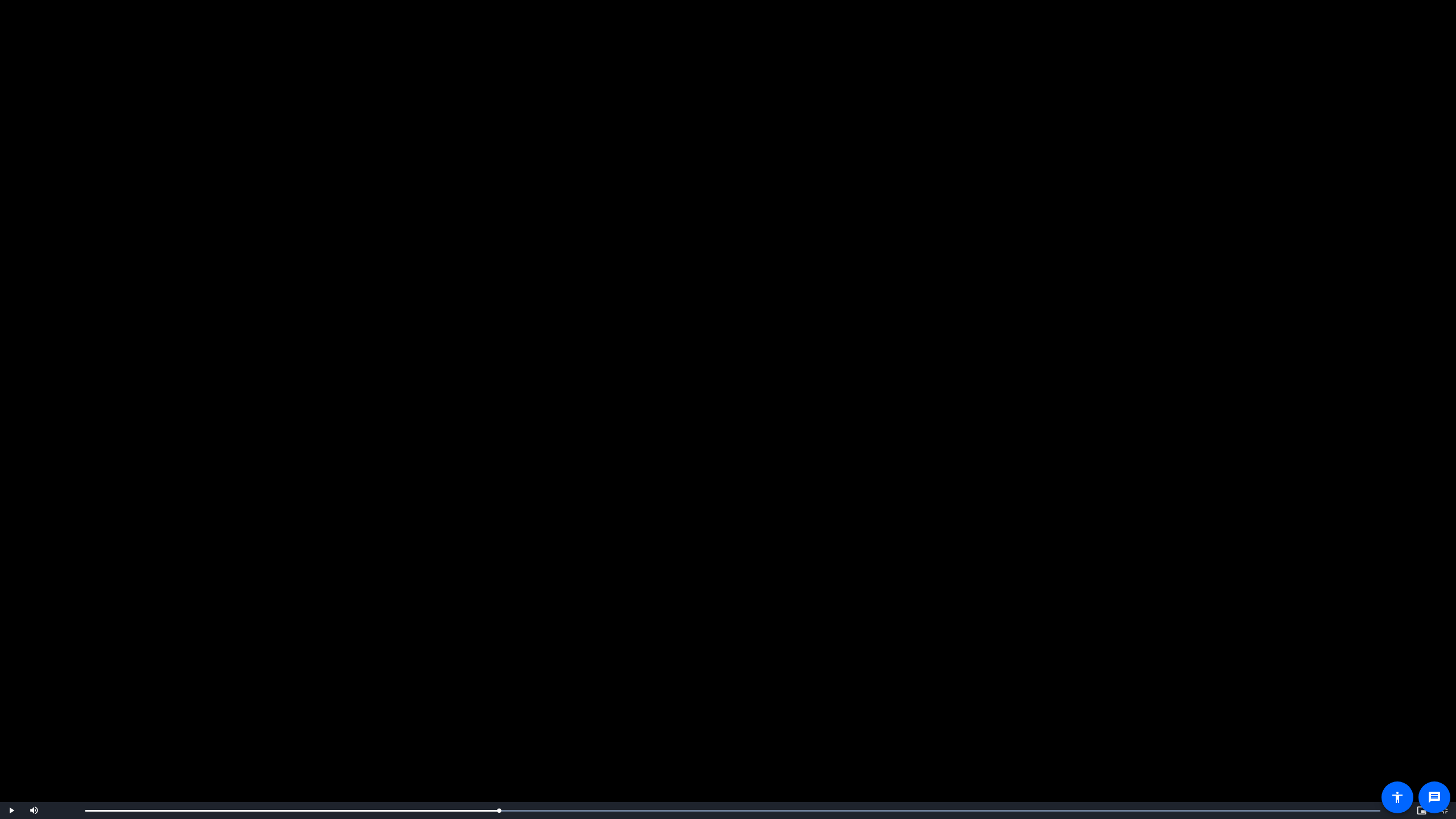 click at bounding box center (728, 410) 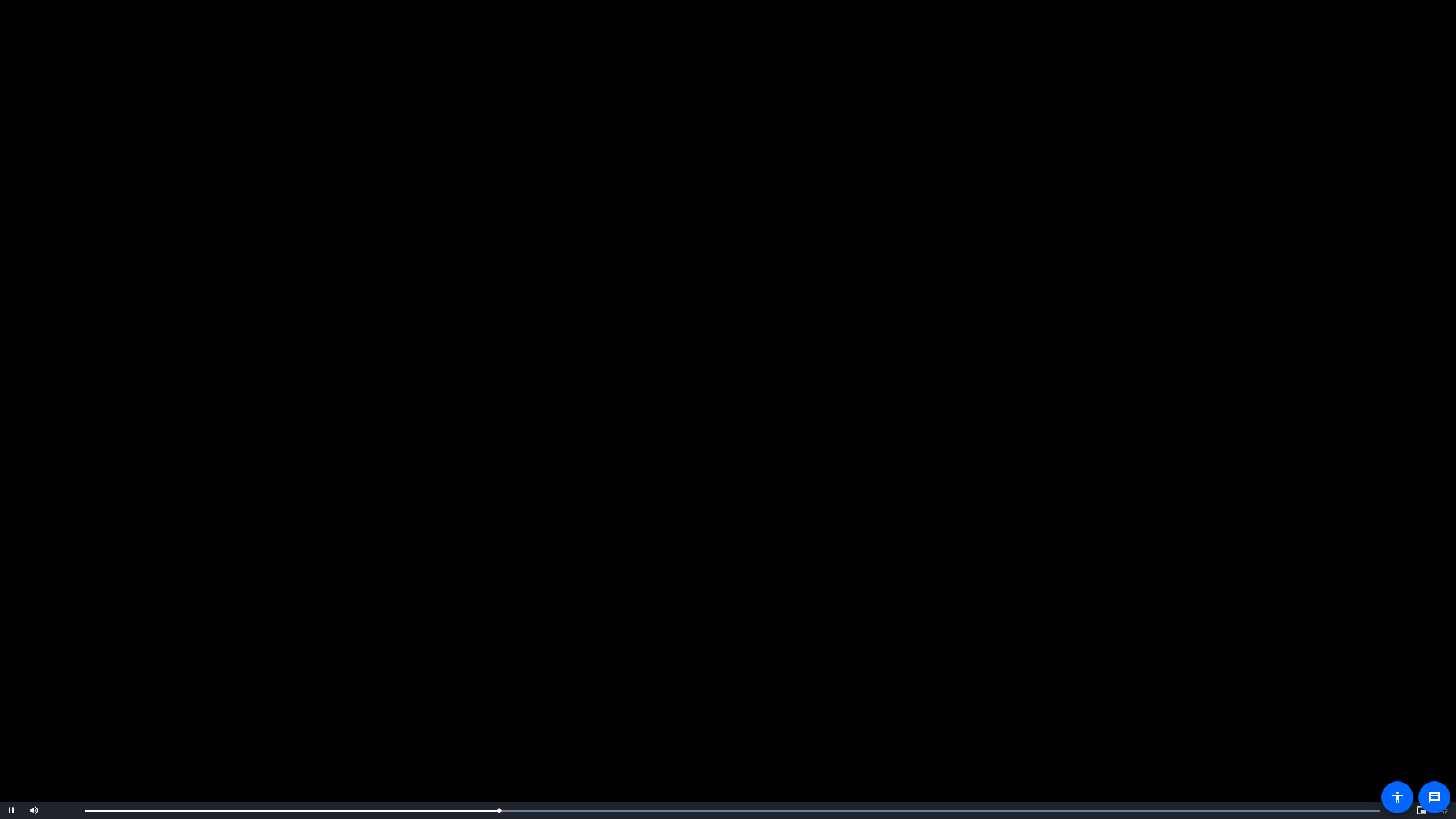 click at bounding box center (728, 410) 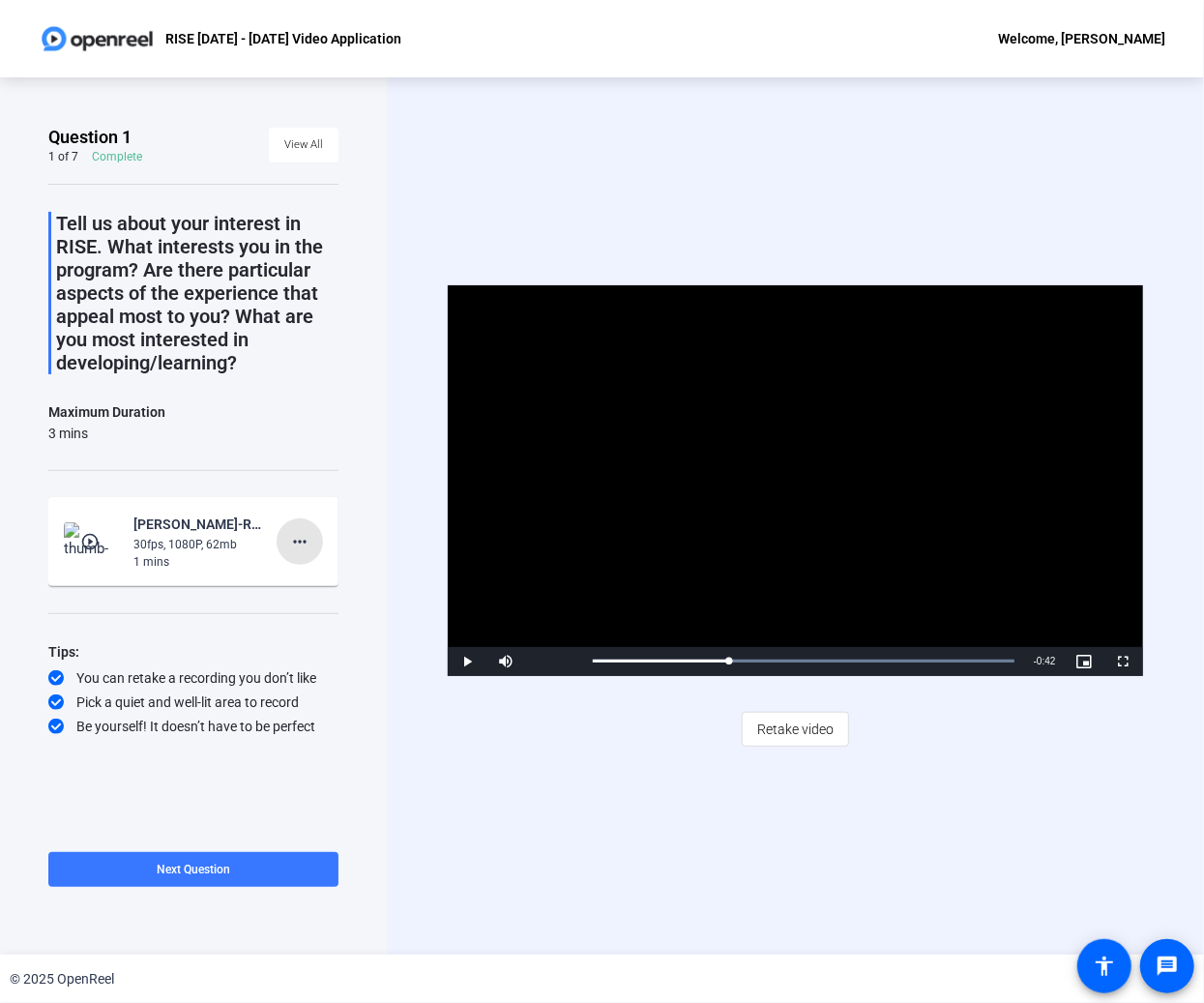 click on "more_horiz" 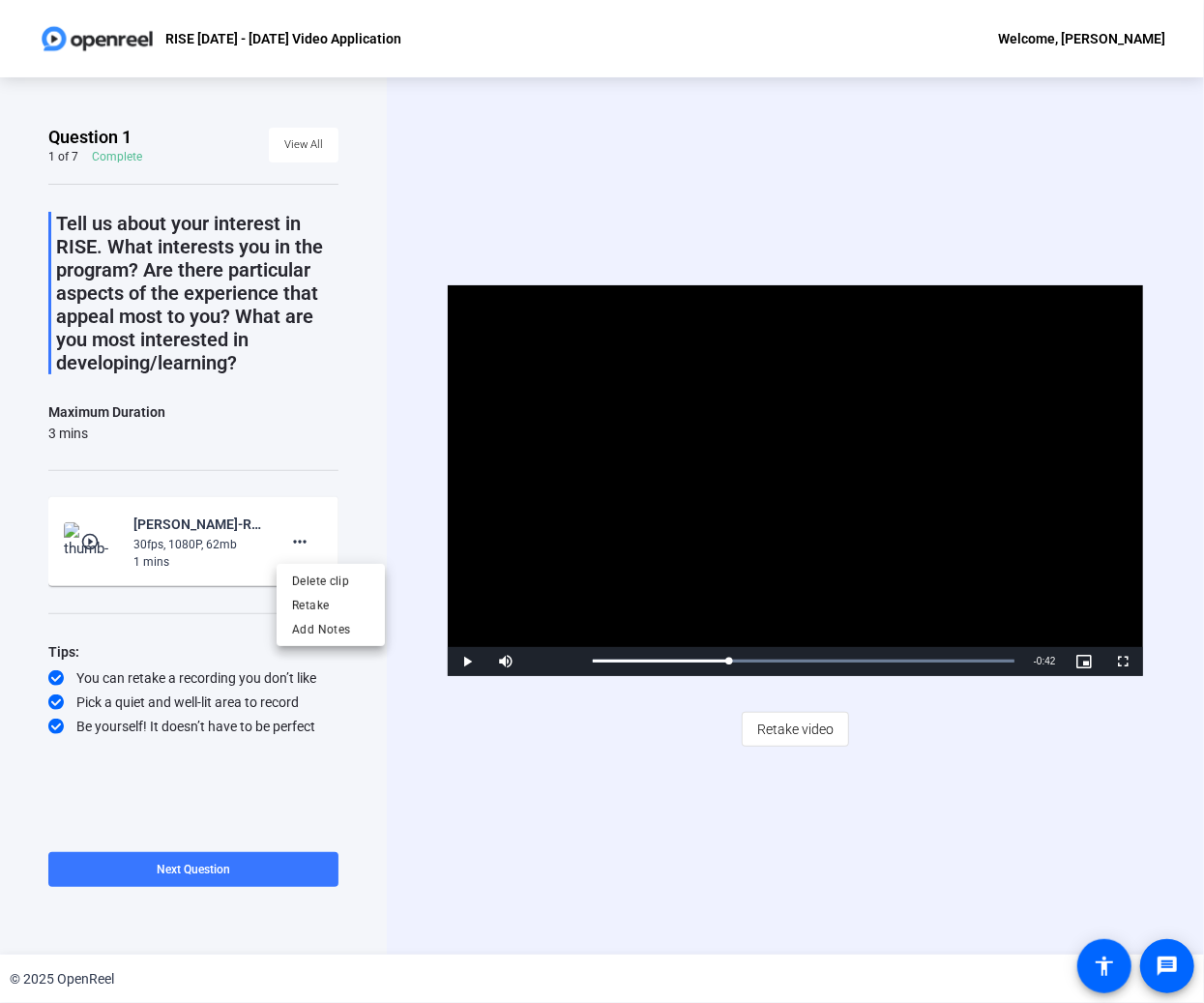 click at bounding box center (602, 501) 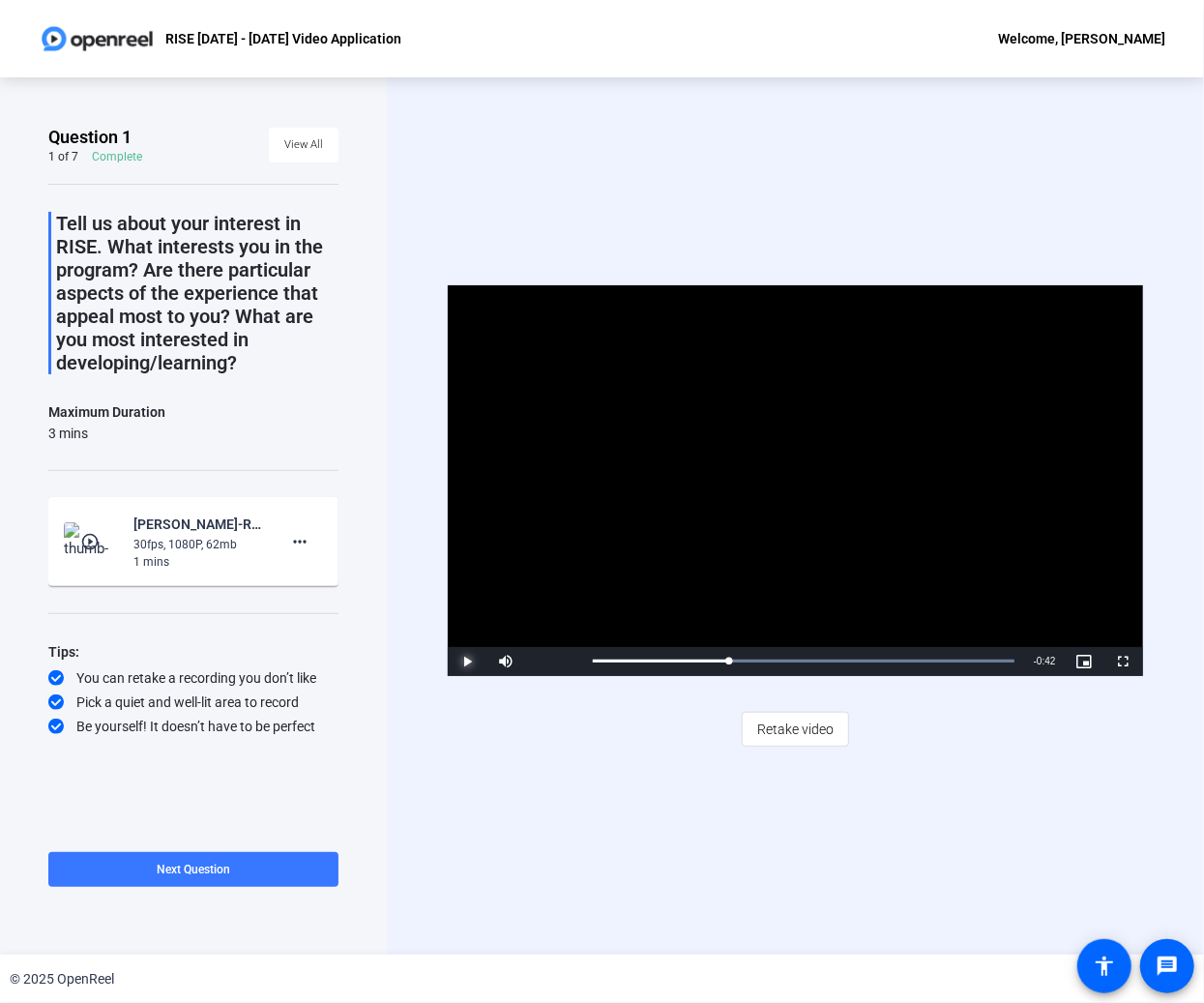 click at bounding box center [467, 662] 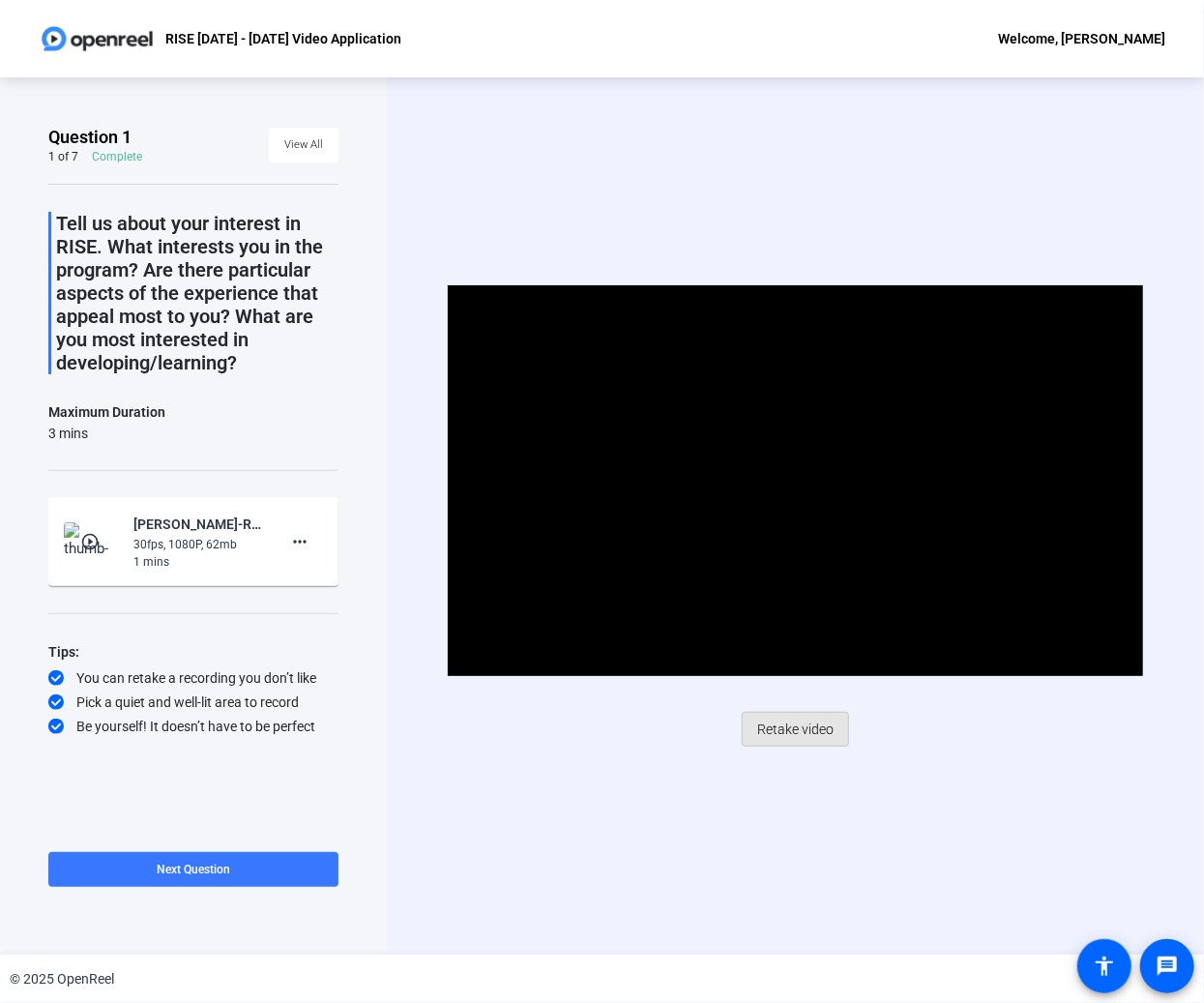 click on "Retake video" 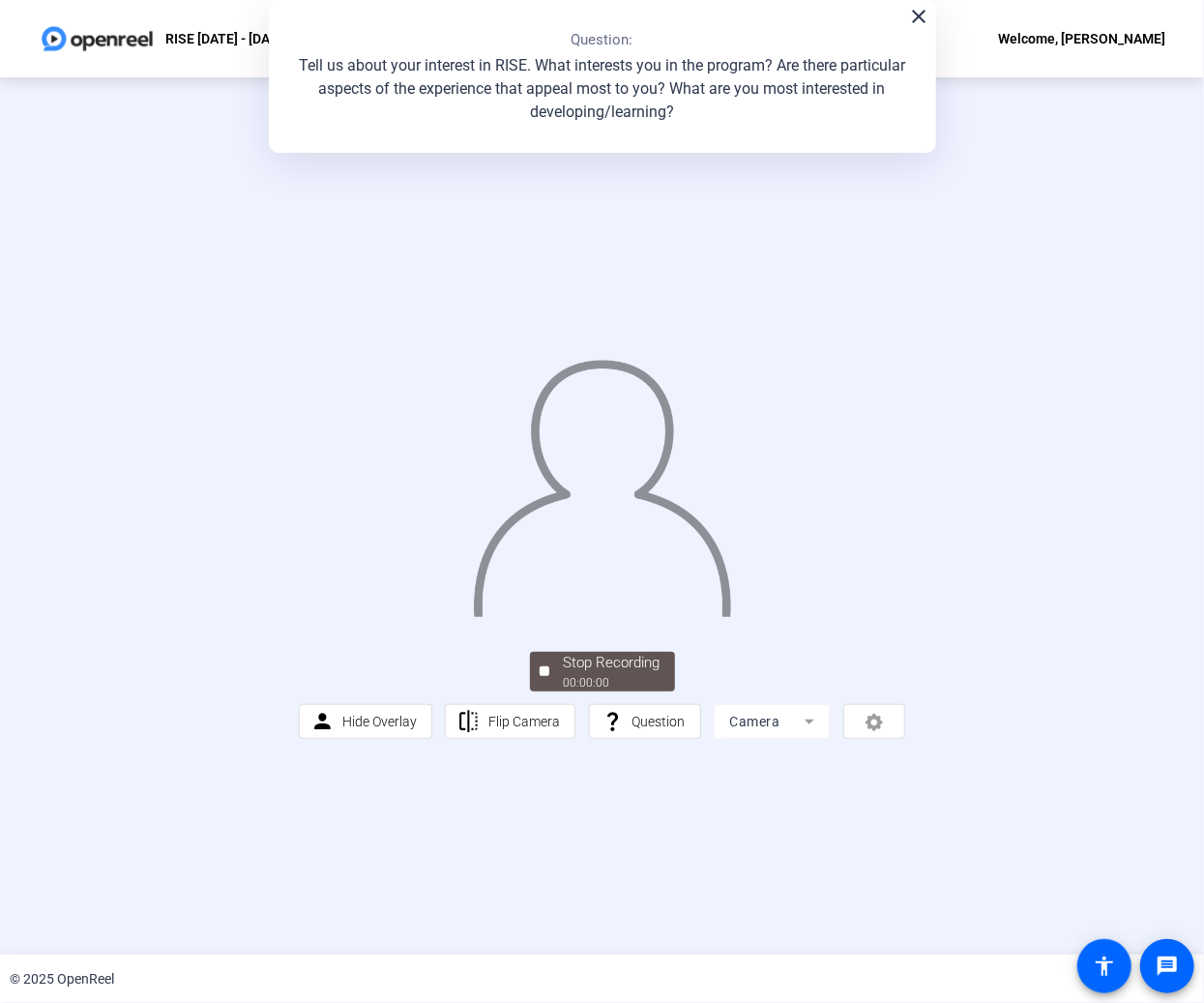 click on "Camera" 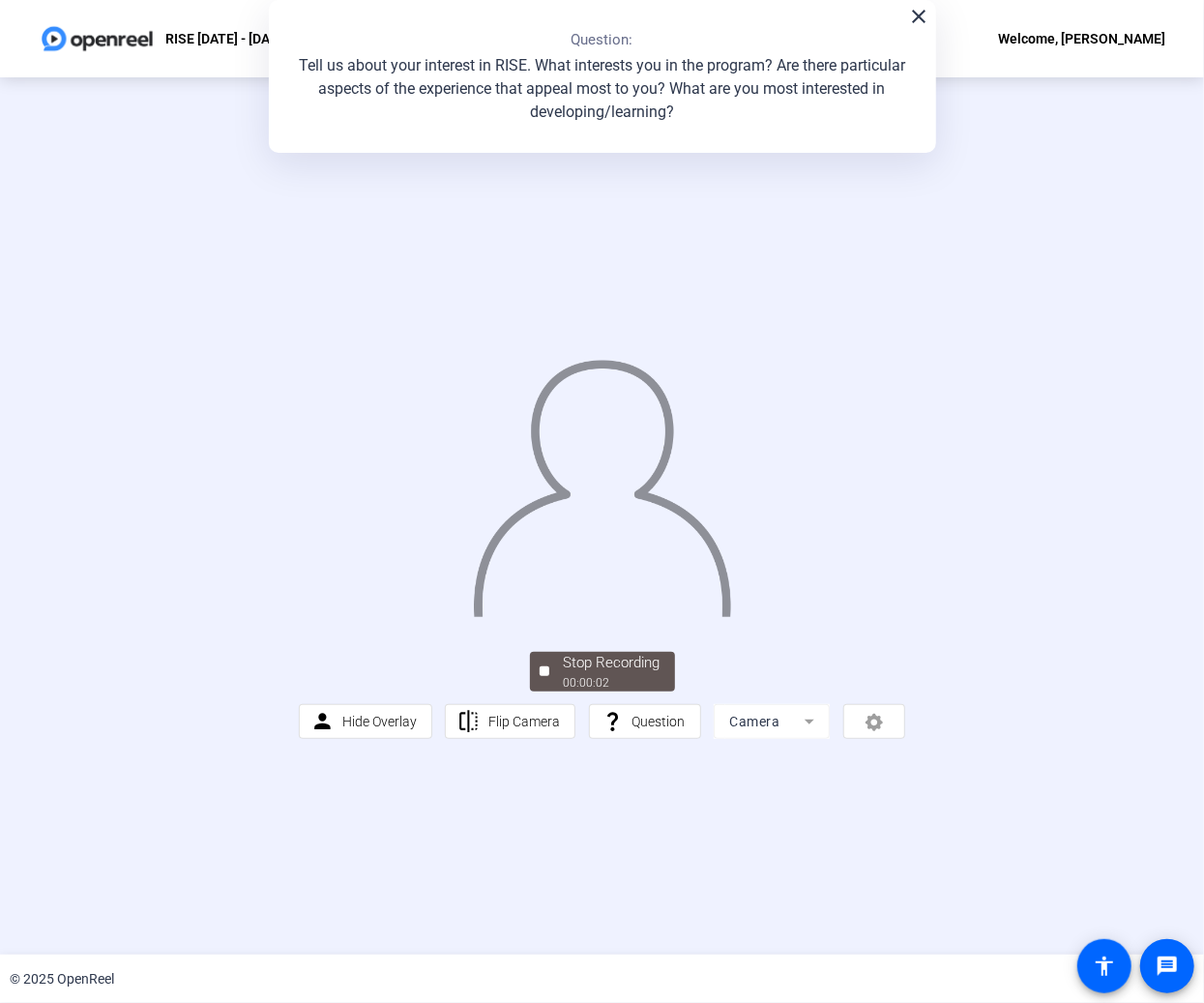 click on "Flip Camera" 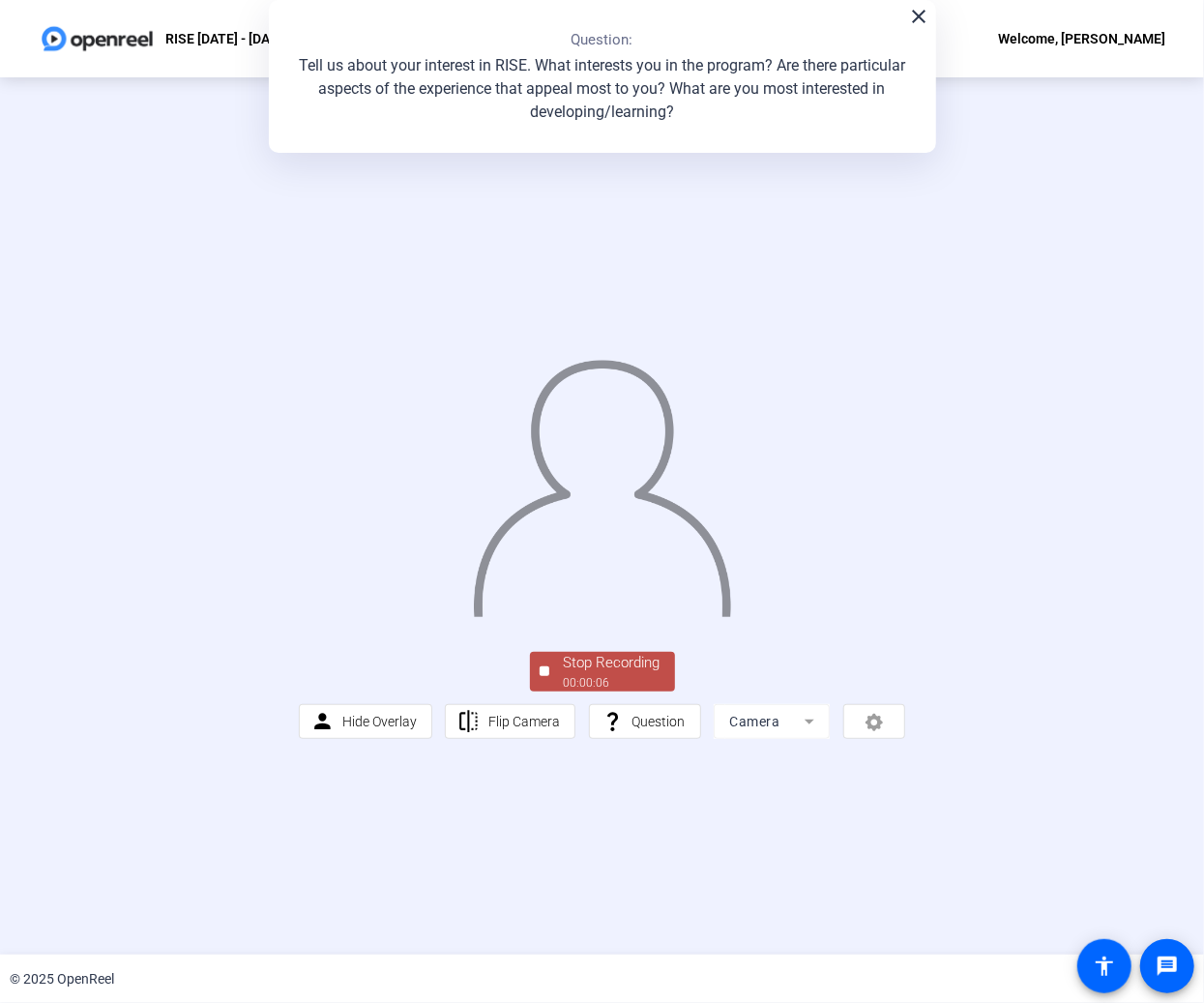 click 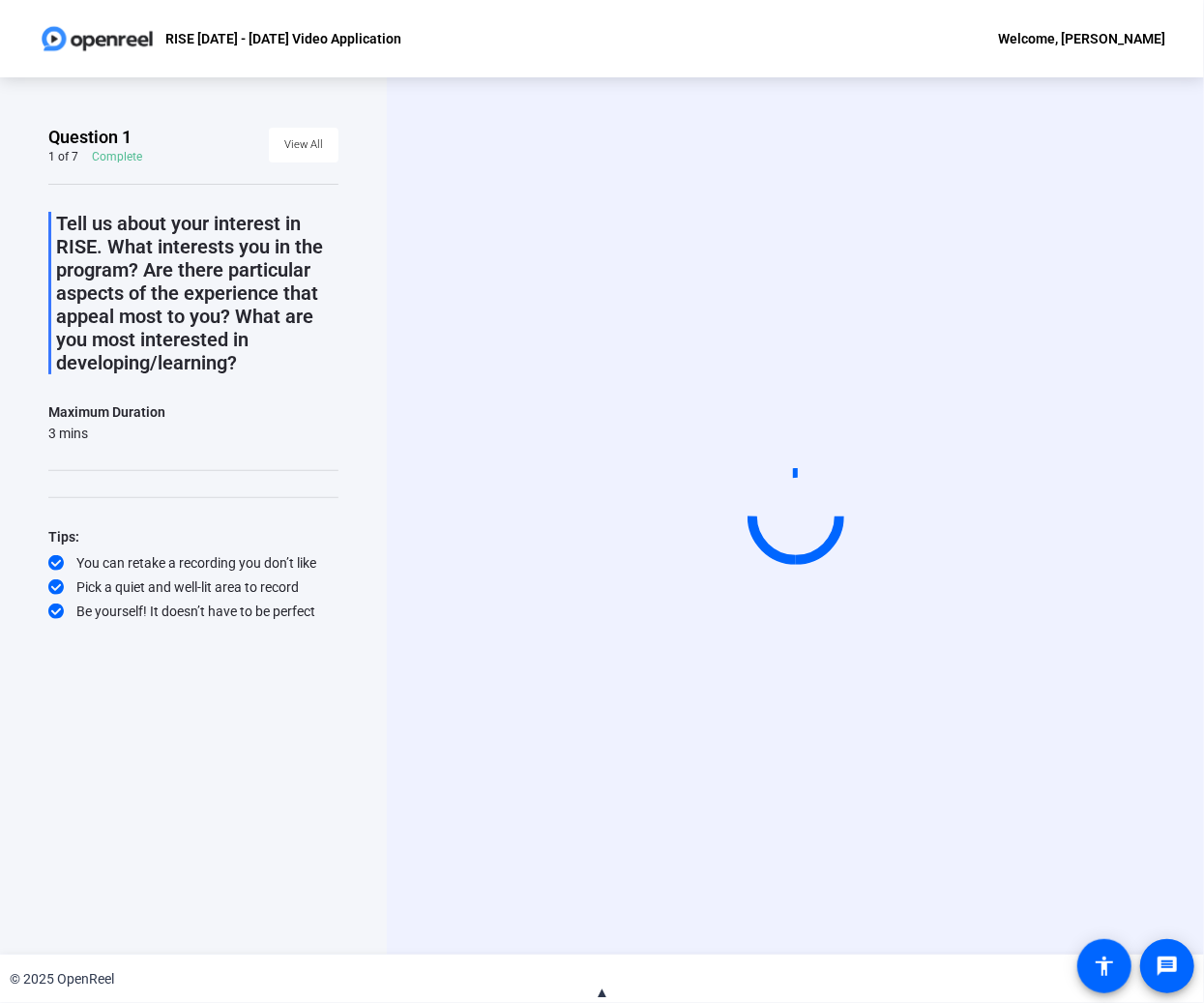 click on "Start Recording" 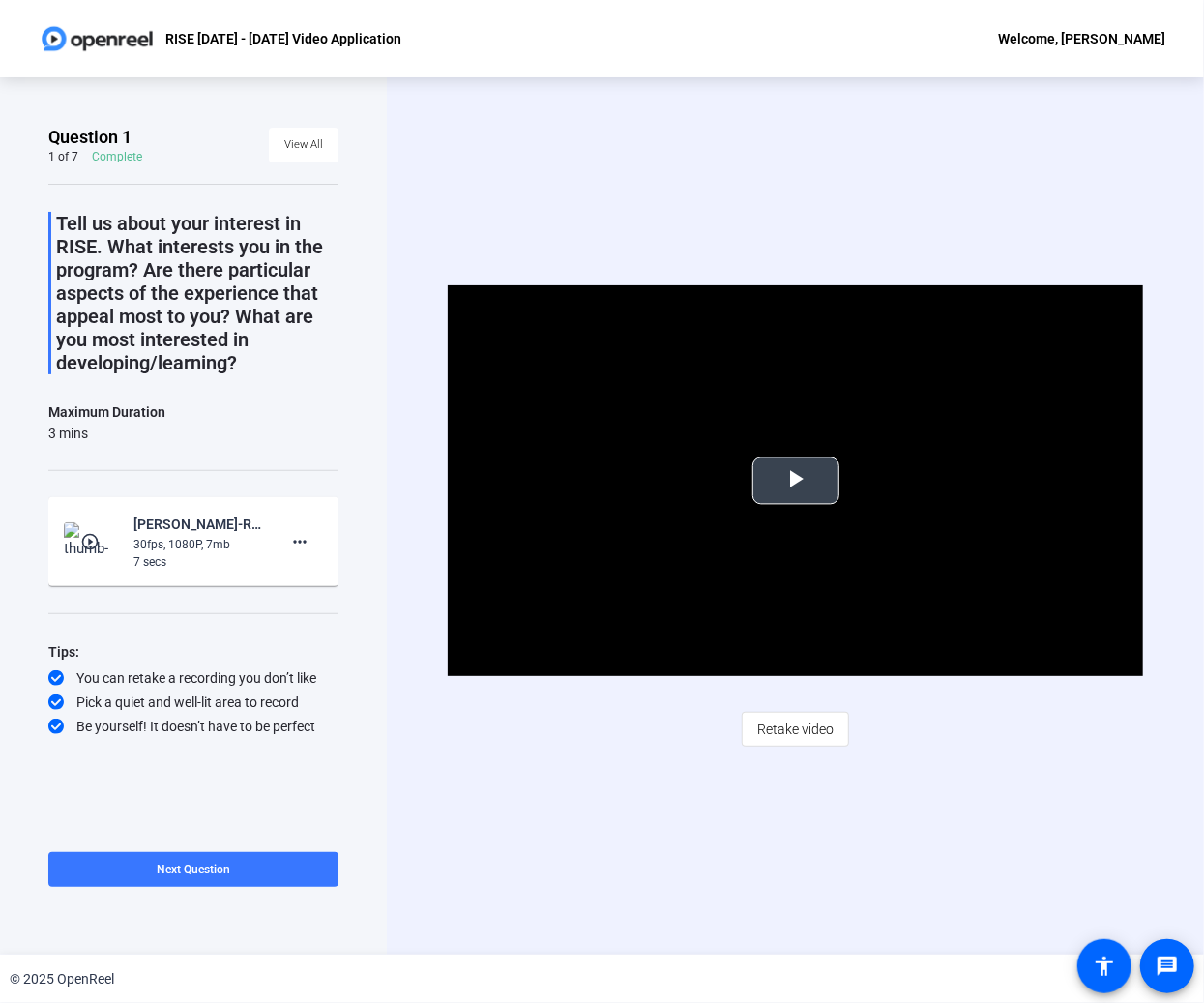 click at bounding box center [796, 481] 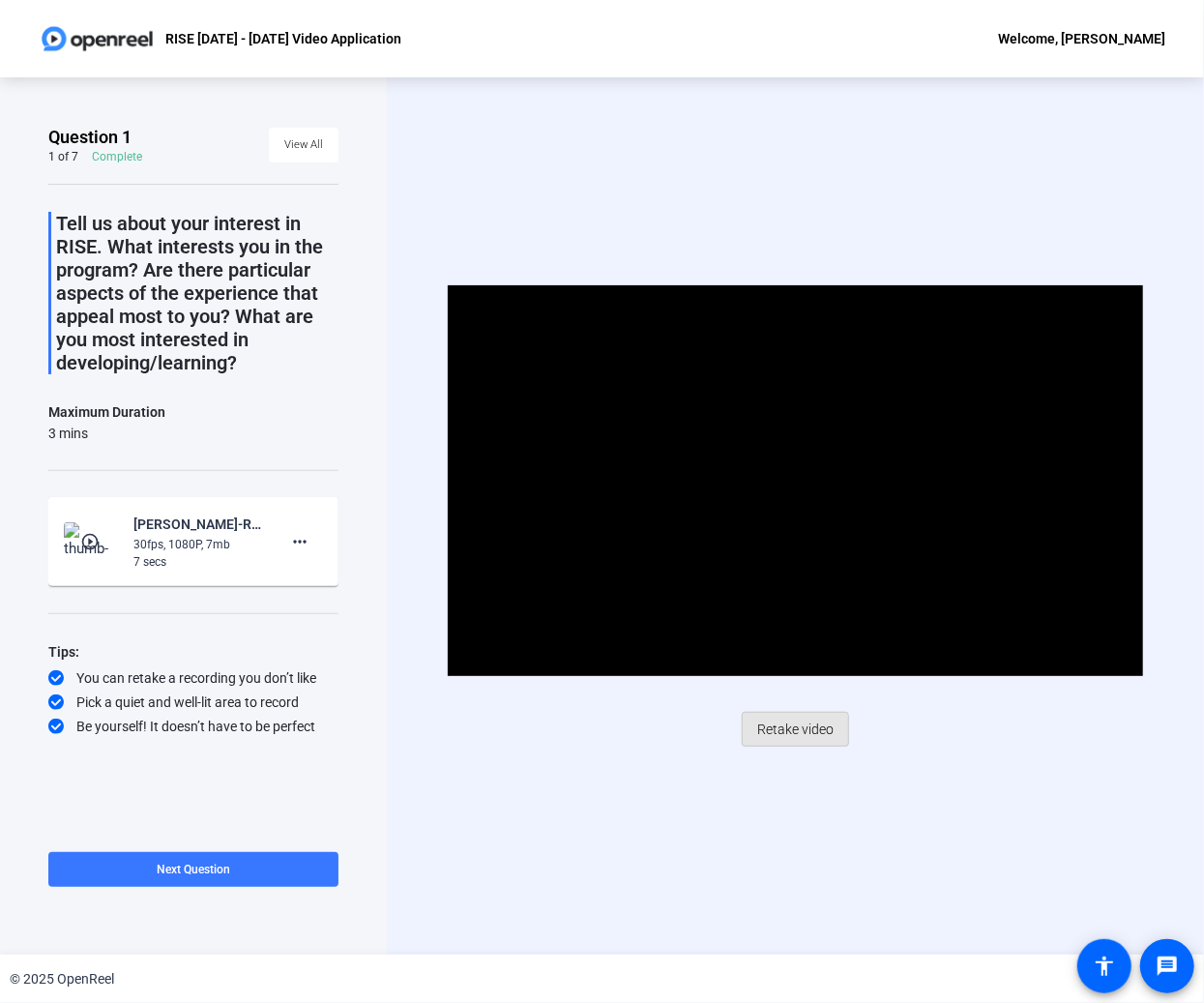 click on "Retake video" 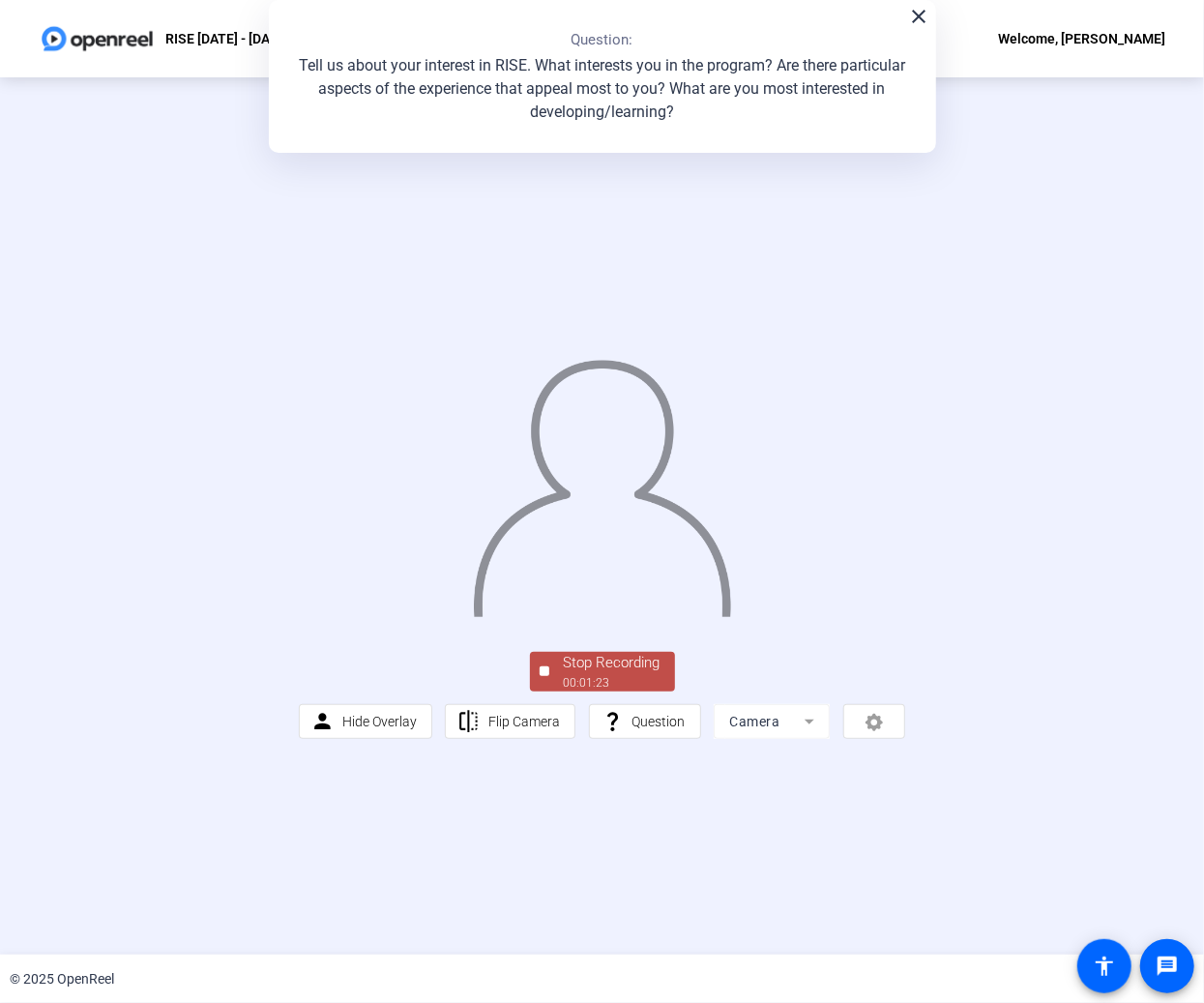 click on "00:01:23" 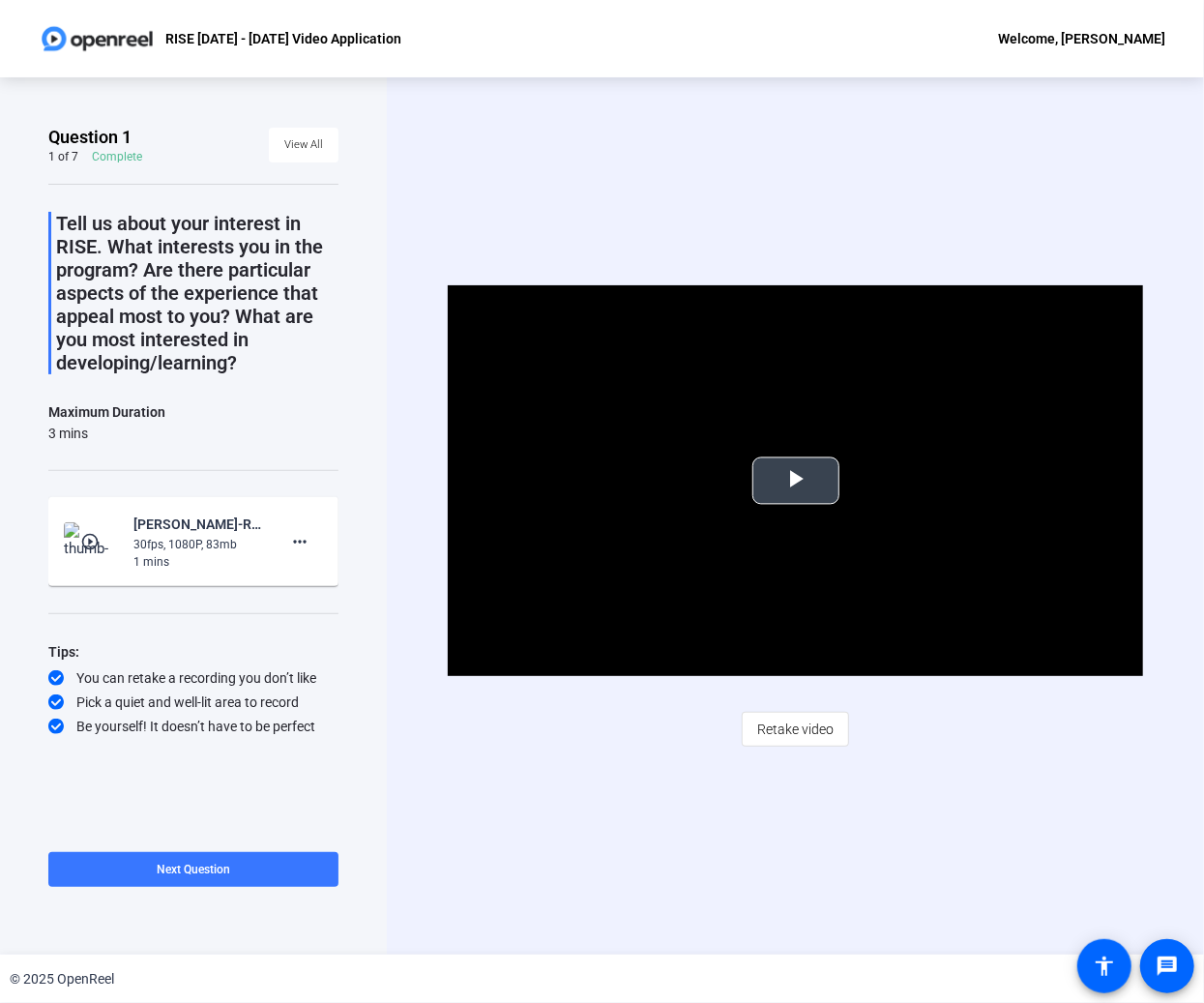 click at bounding box center [796, 481] 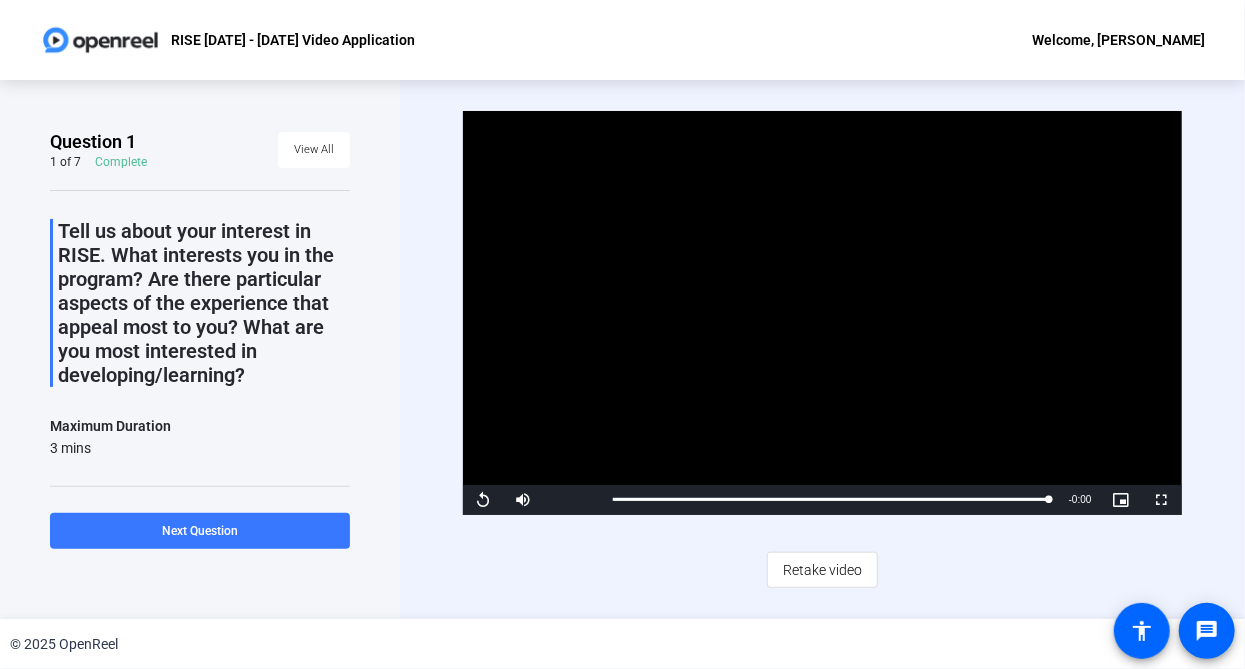click on "Retake video" 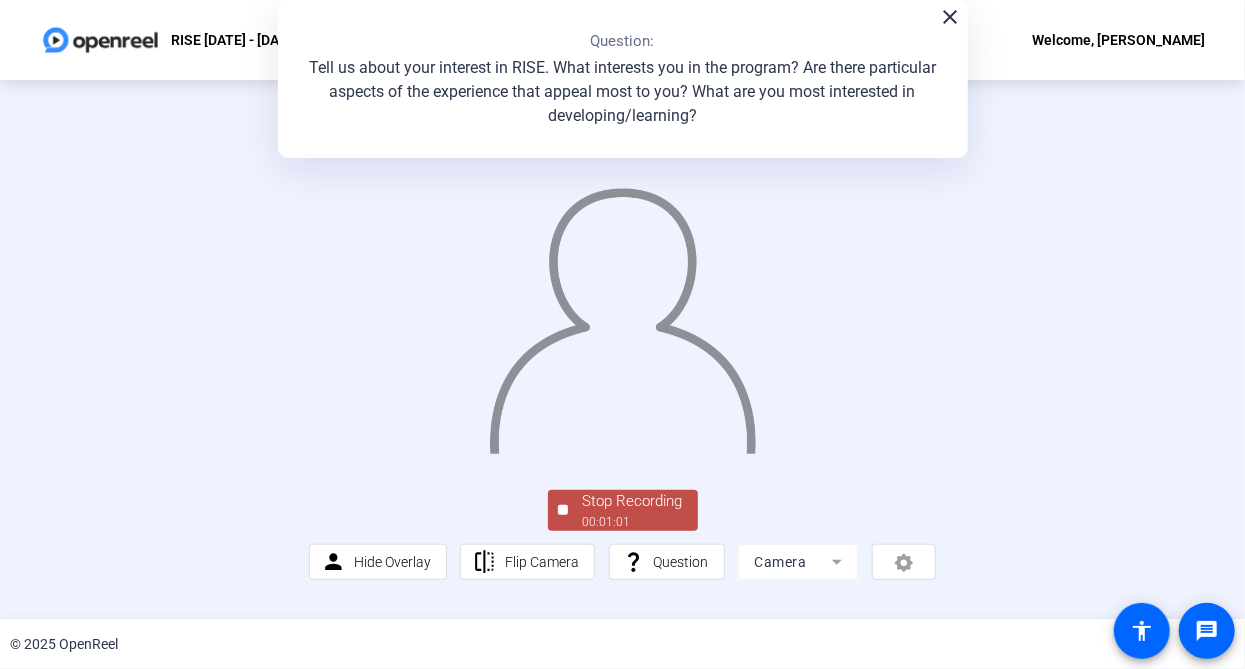 click on "Stop Recording" 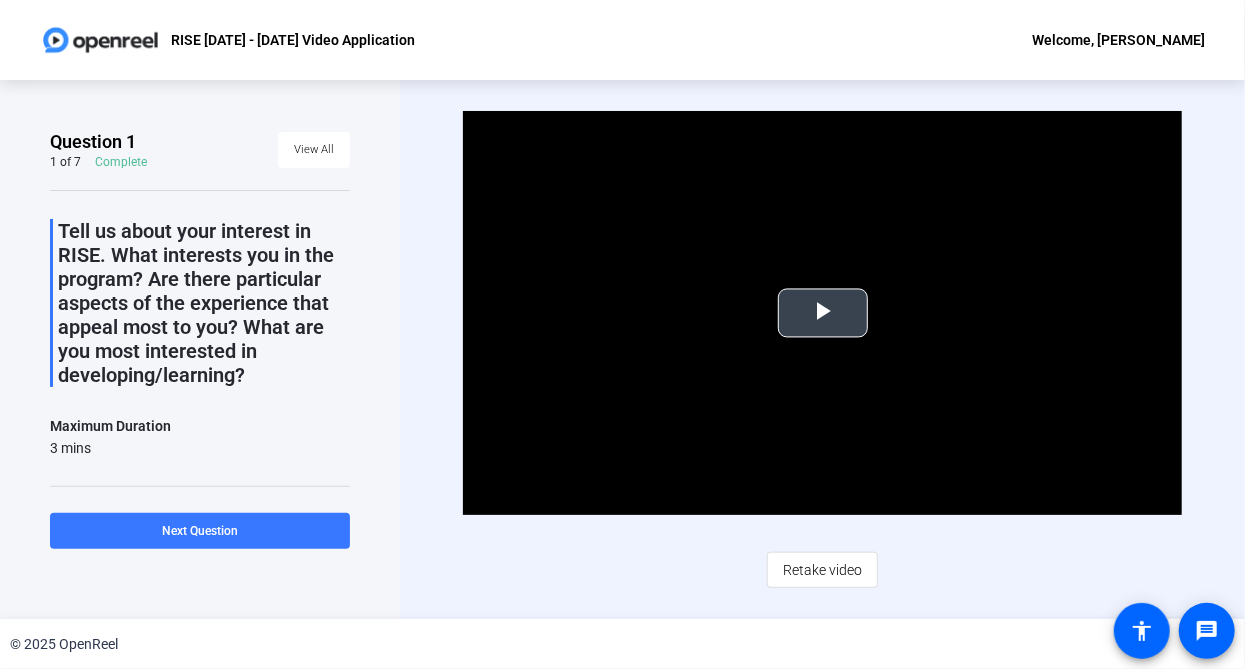 click at bounding box center [823, 313] 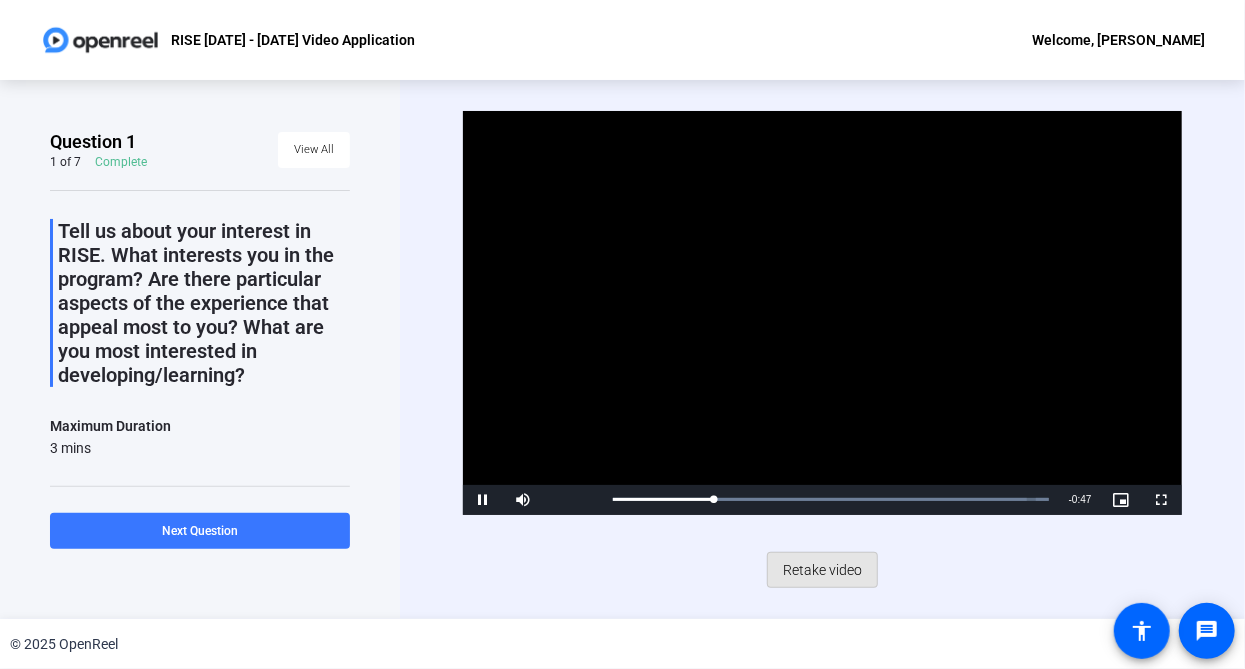 click on "Retake video" 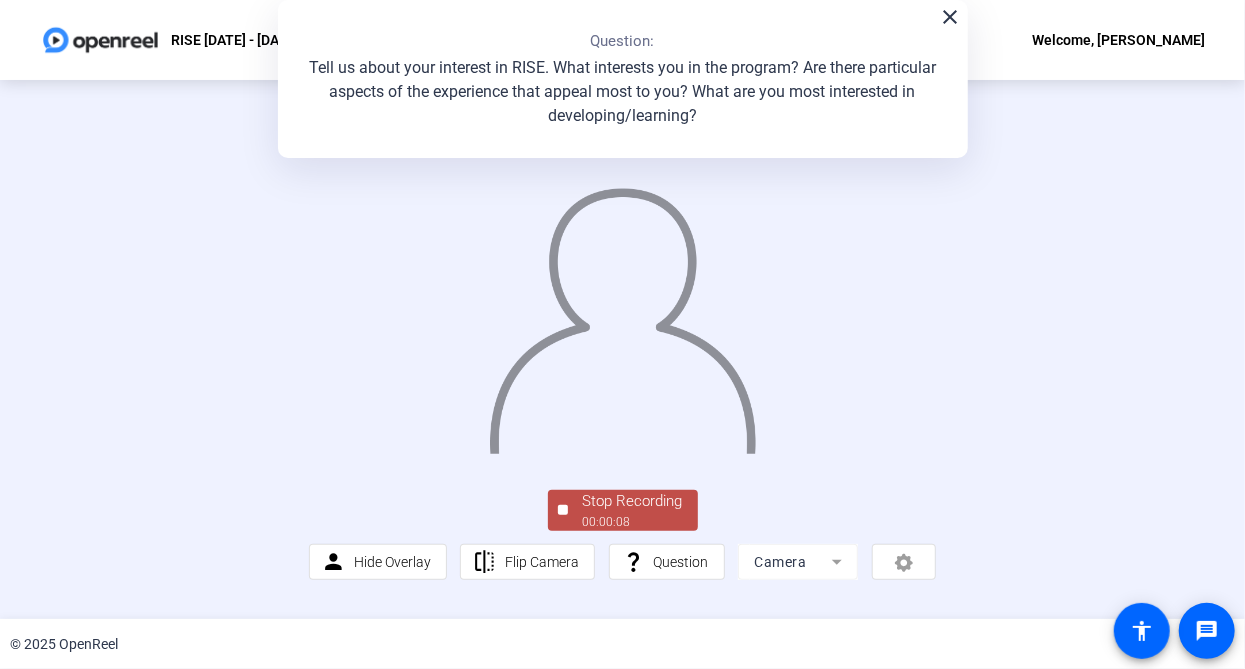 click on "Stop Recording" 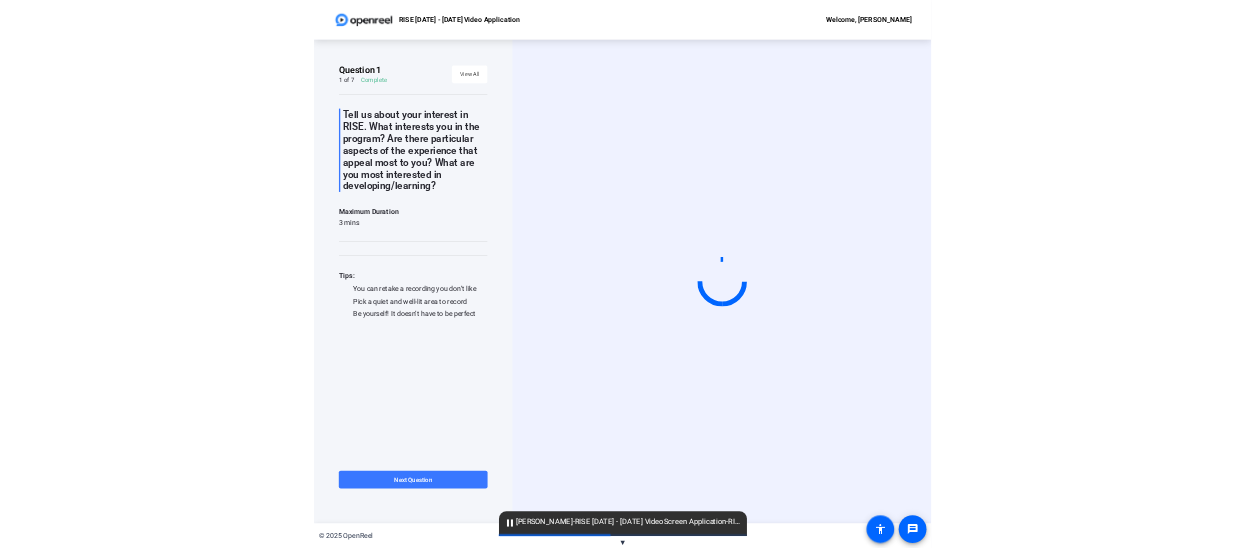 scroll, scrollTop: 0, scrollLeft: 0, axis: both 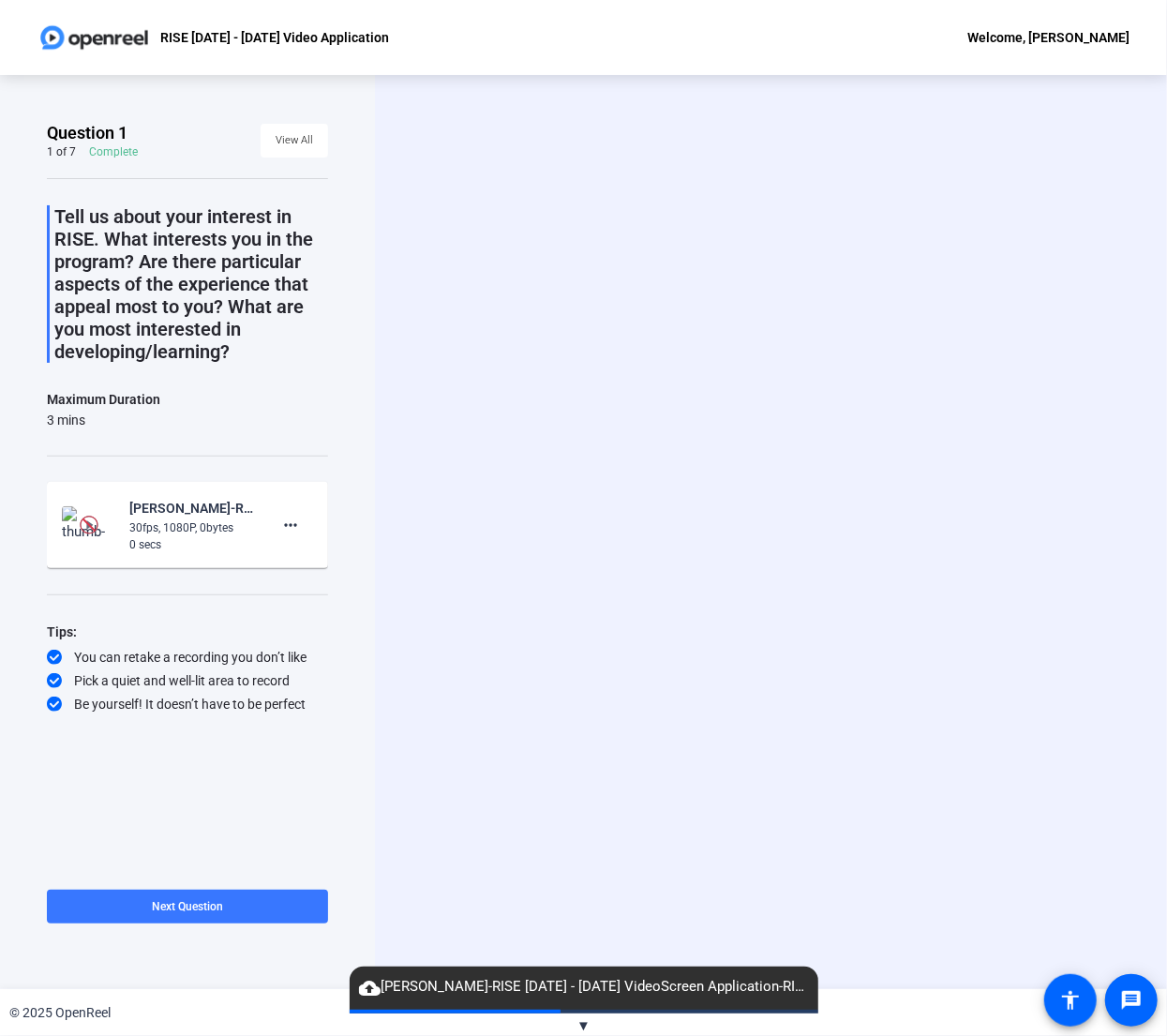 click on "more_horiz" 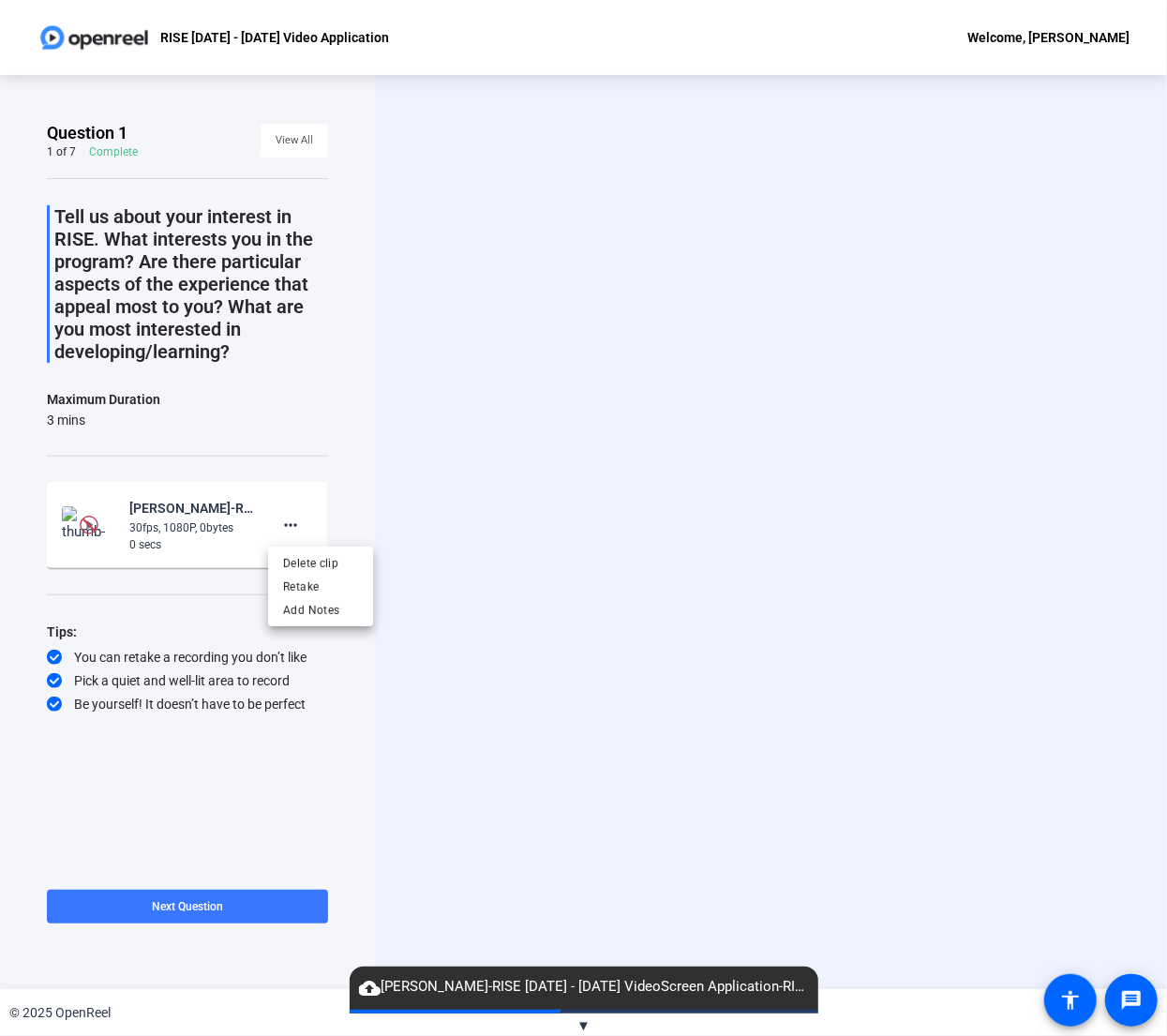 click on "Delete clip" at bounding box center [321, 563] 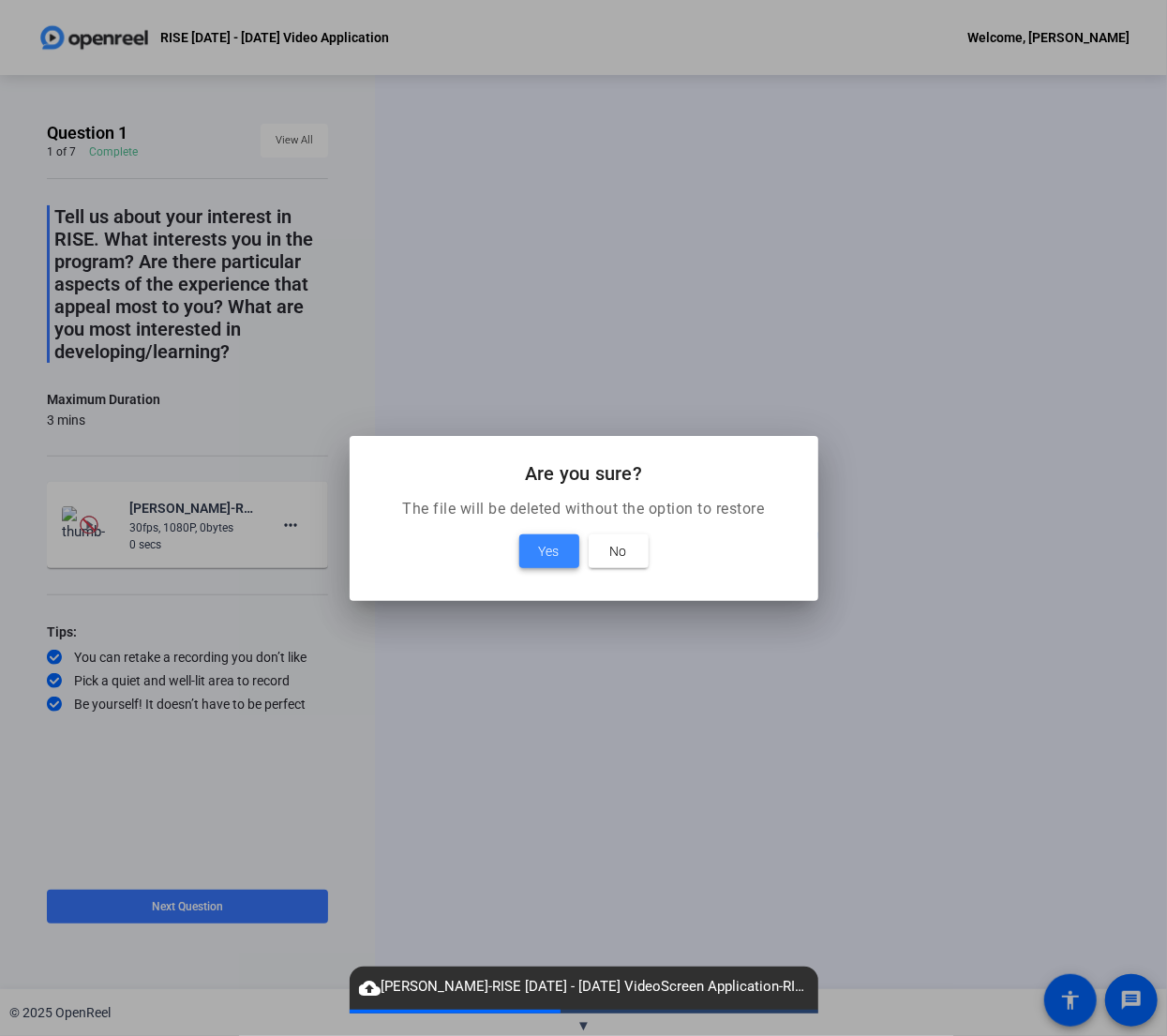 click on "Yes" at bounding box center [549, 551] 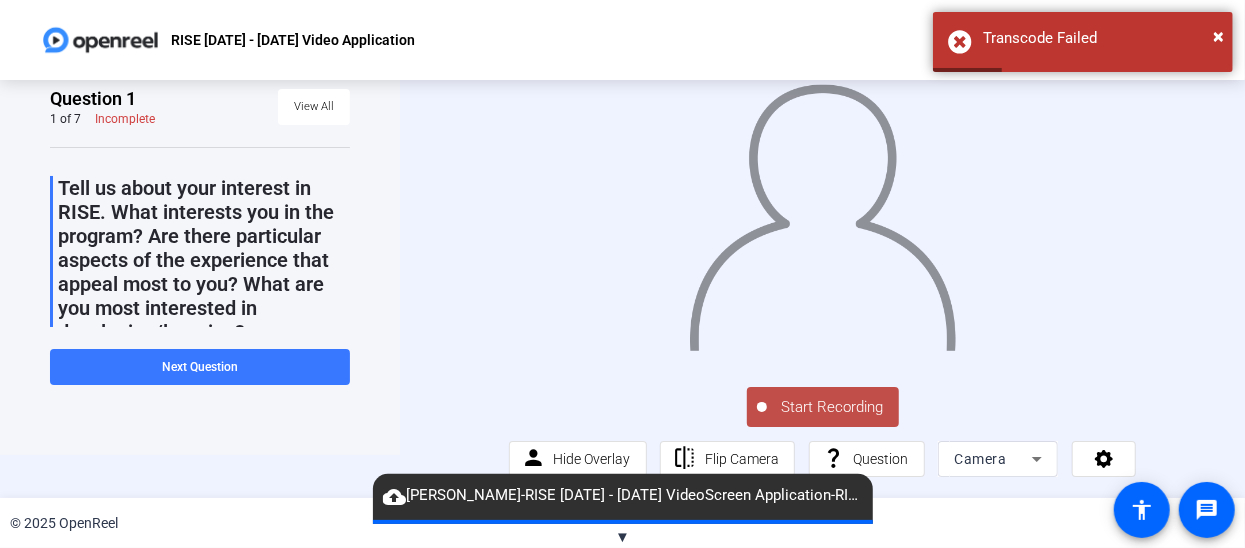 scroll, scrollTop: 66, scrollLeft: 0, axis: vertical 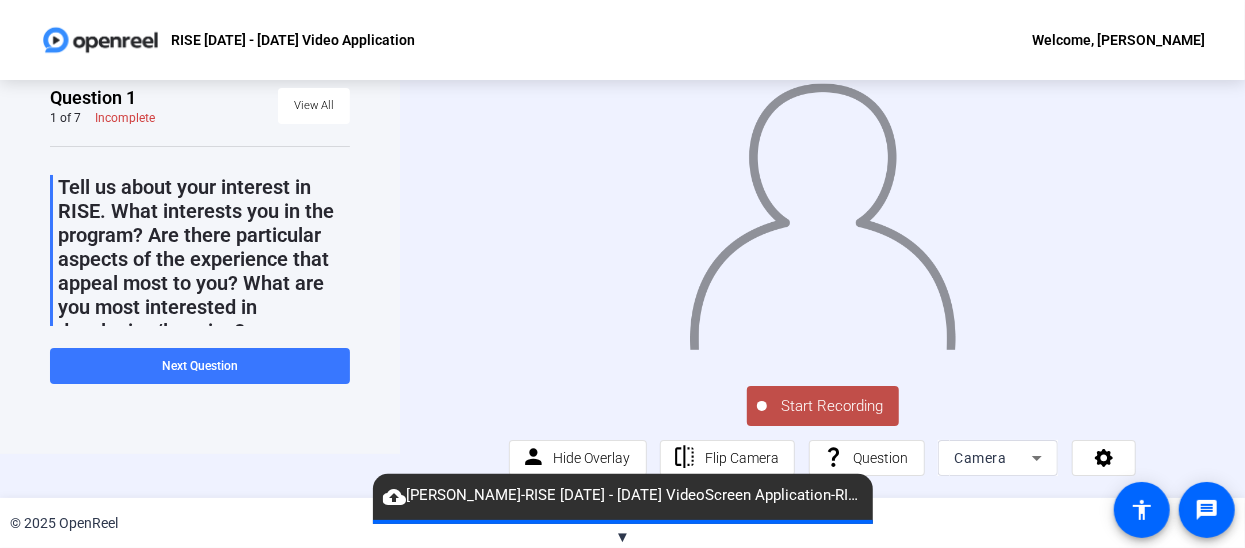 click on "Camera" at bounding box center (993, 458) 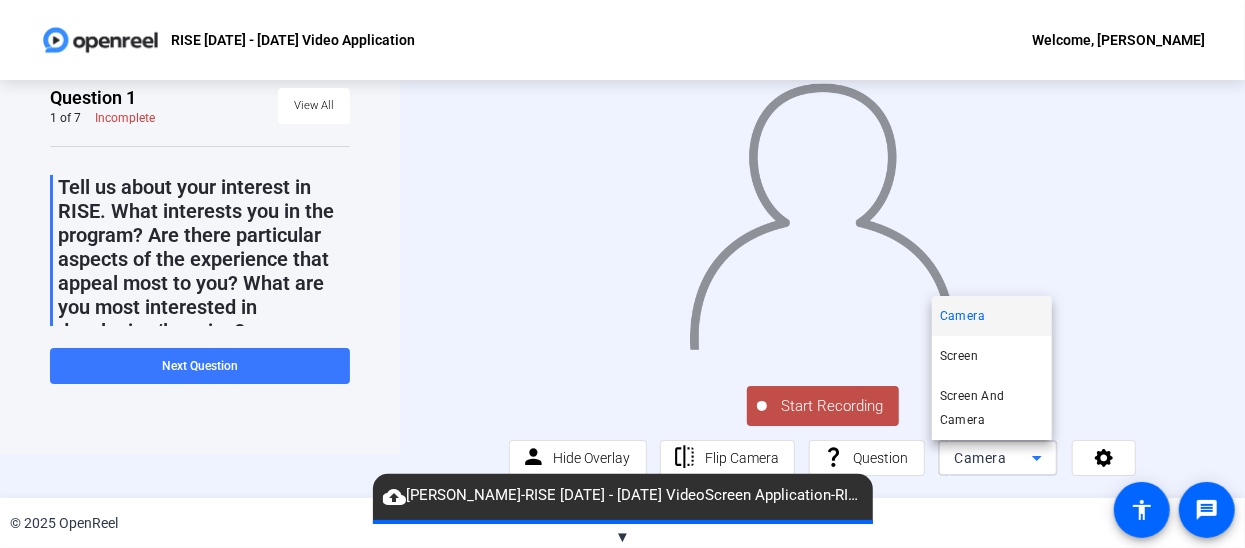 click at bounding box center (622, 274) 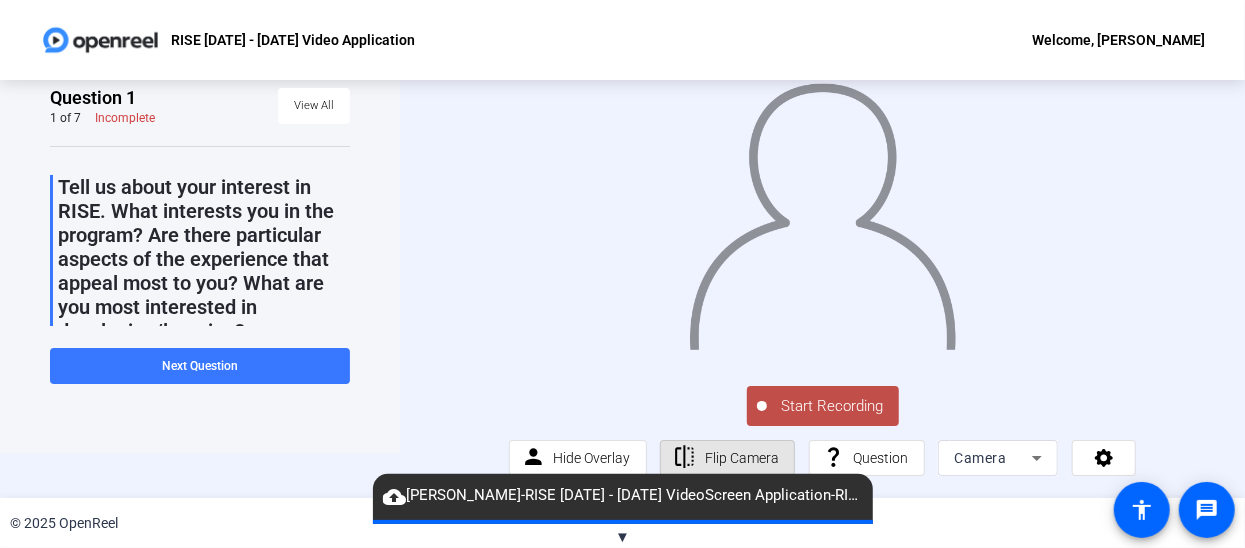 click on "Flip Camera" 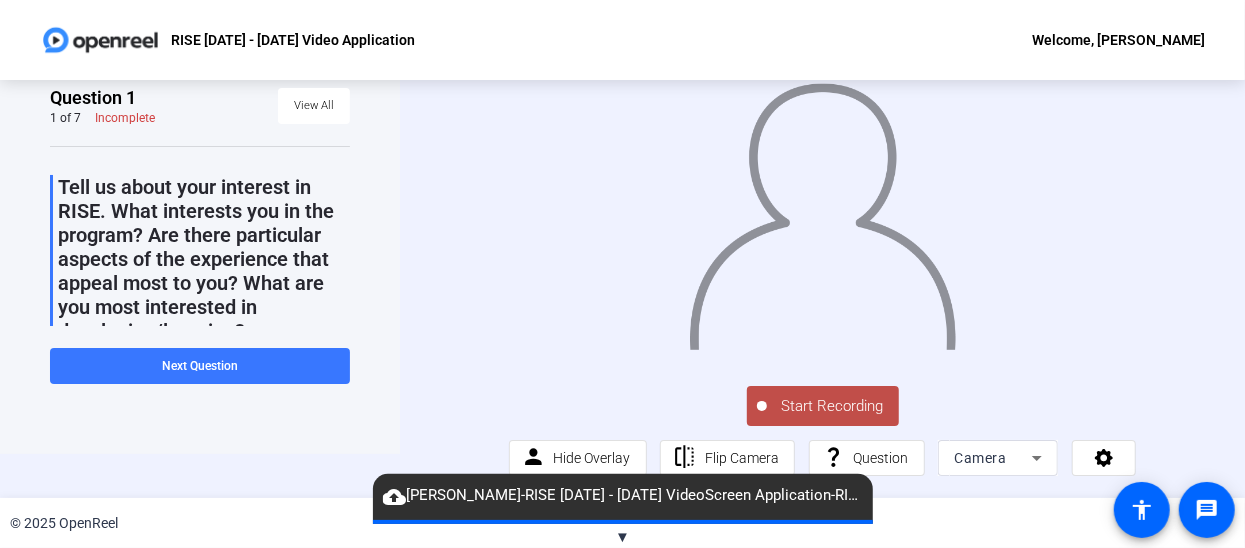 click on "Flip Camera" 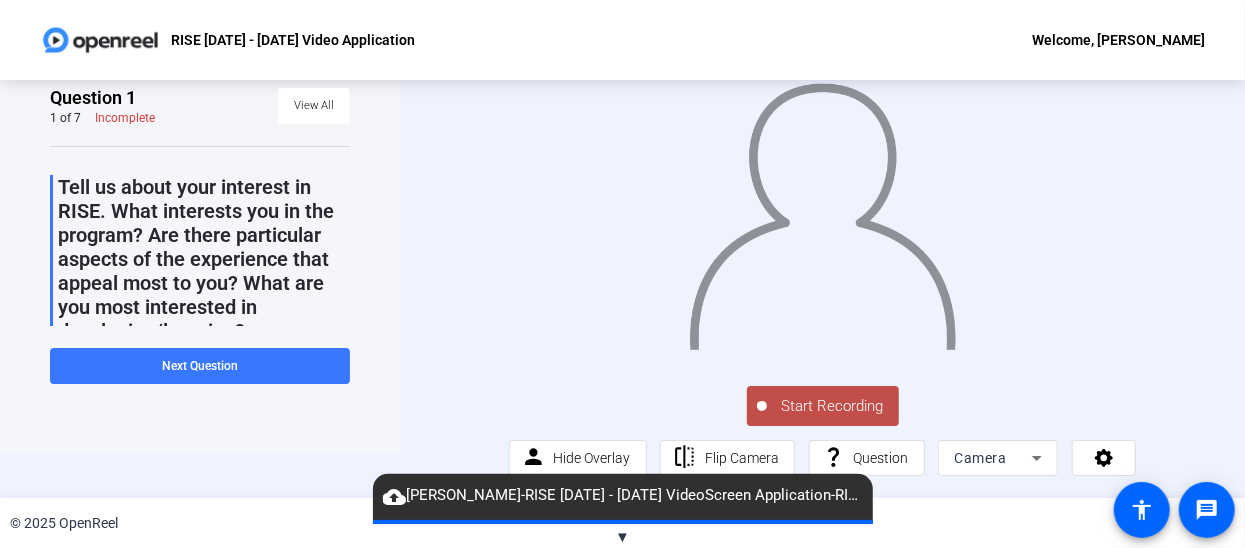click on "Start Recording" 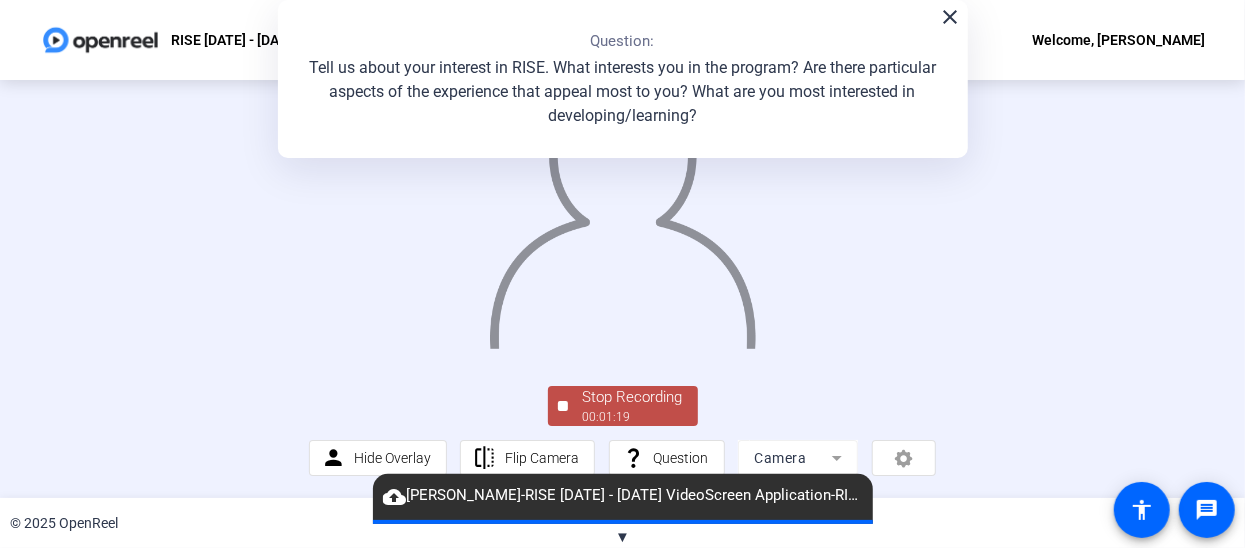scroll, scrollTop: 162, scrollLeft: 0, axis: vertical 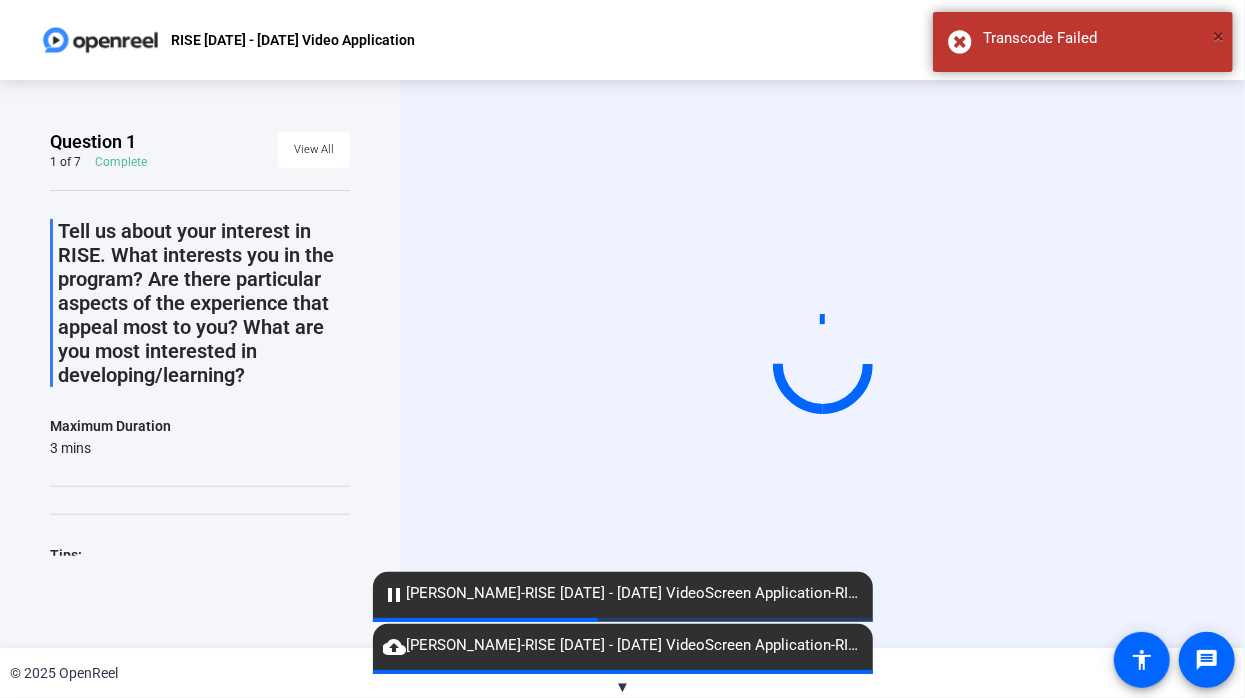 click on "×" at bounding box center [1218, 36] 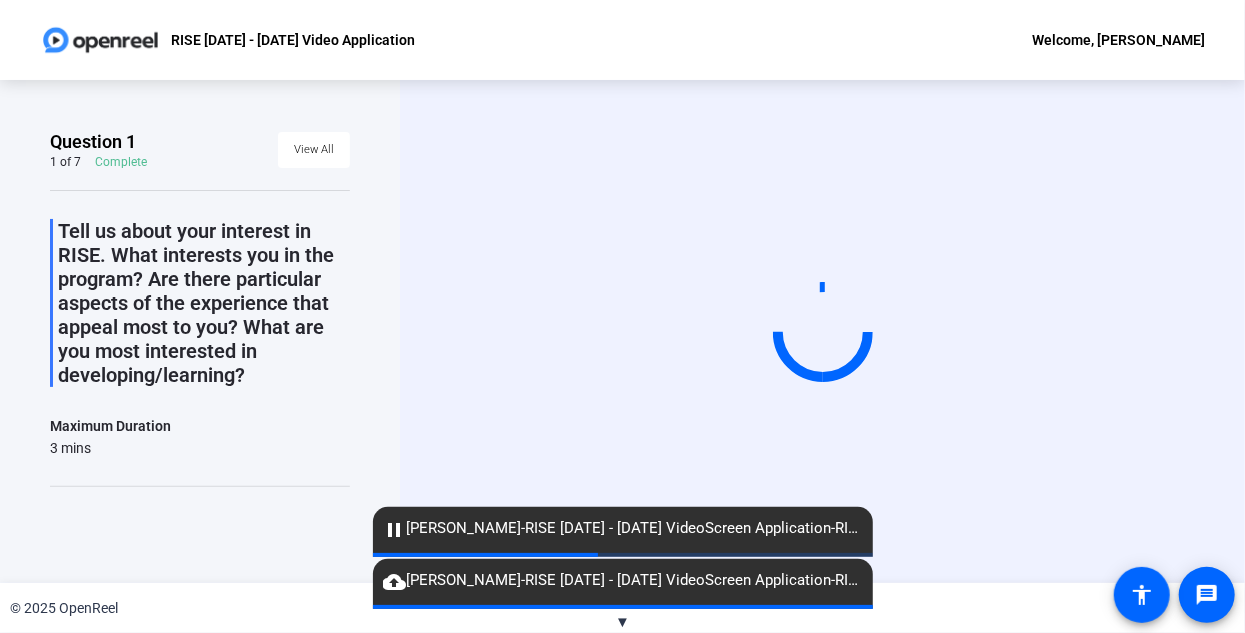 click on "▼" 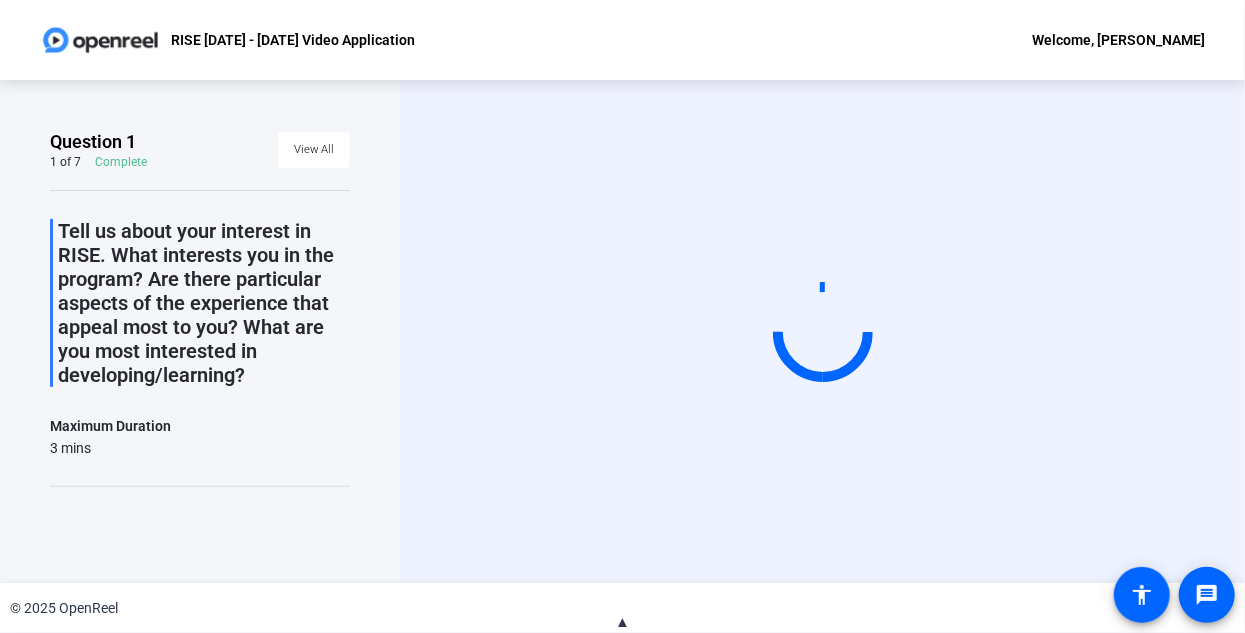 click on "▲" 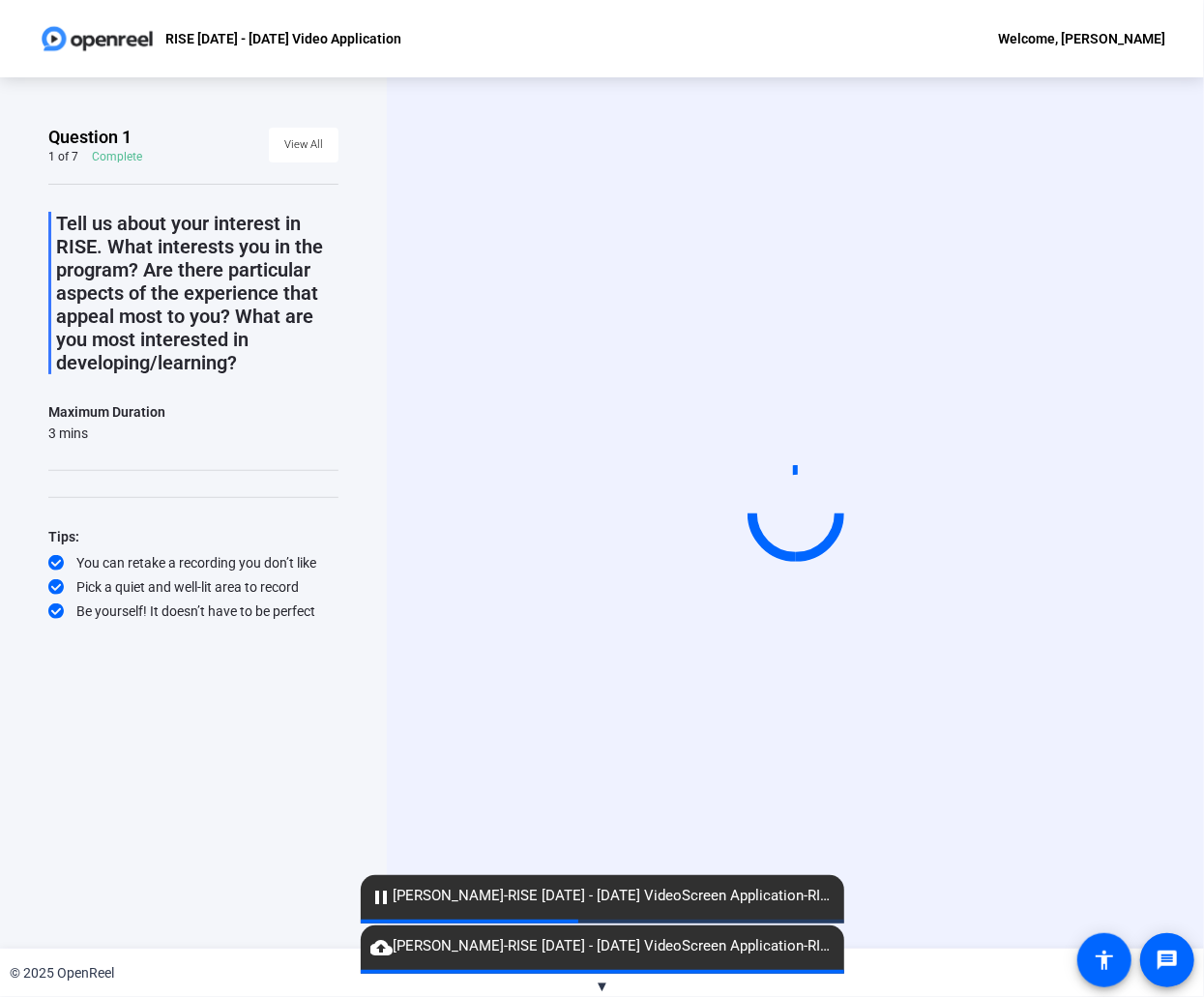 click on "View All" 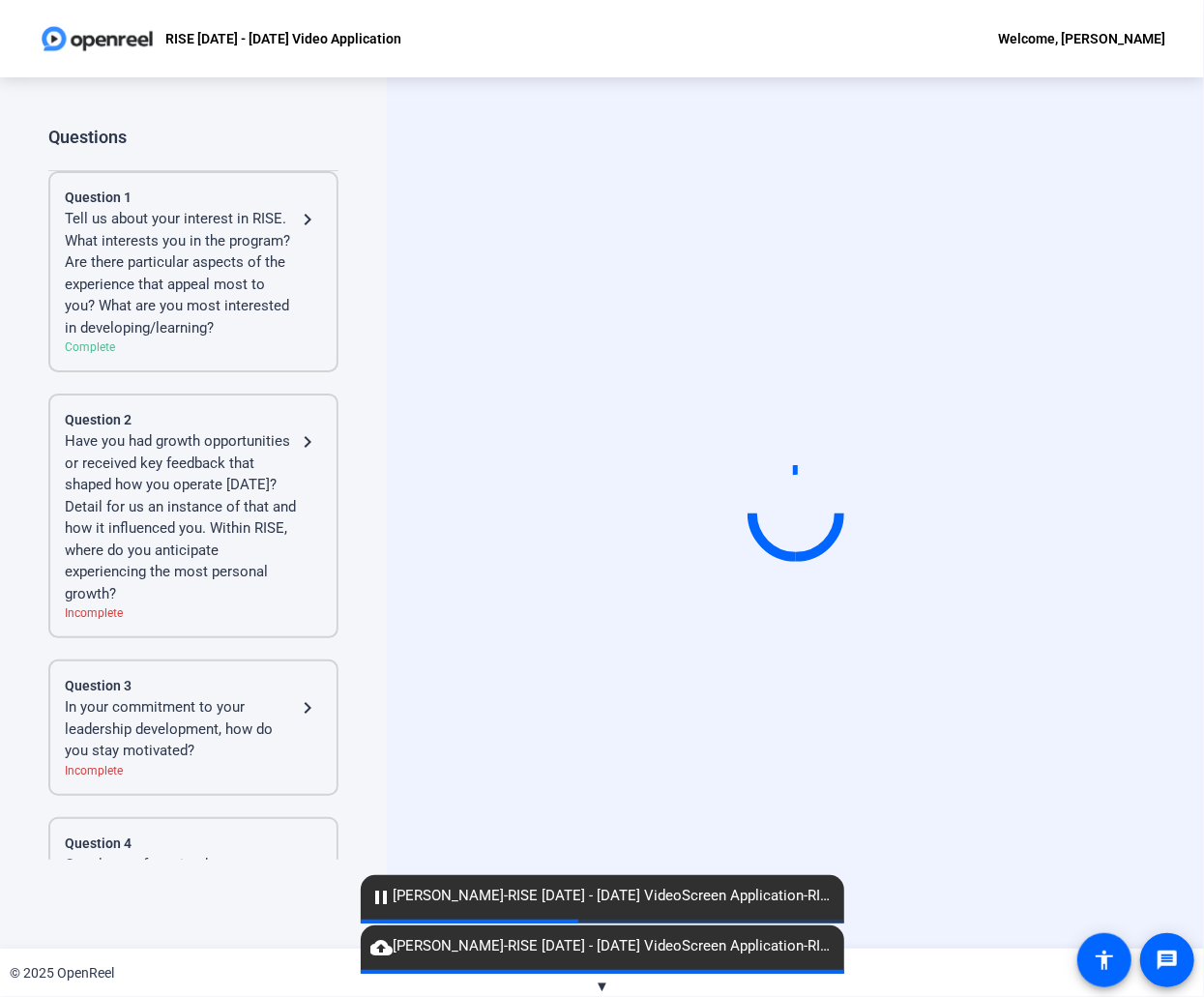 click on "Tell us about your interest in RISE. What interests you in the program? Are there particular aspects of the experience that appeal most to you? What are you most interested in developing/learning?" 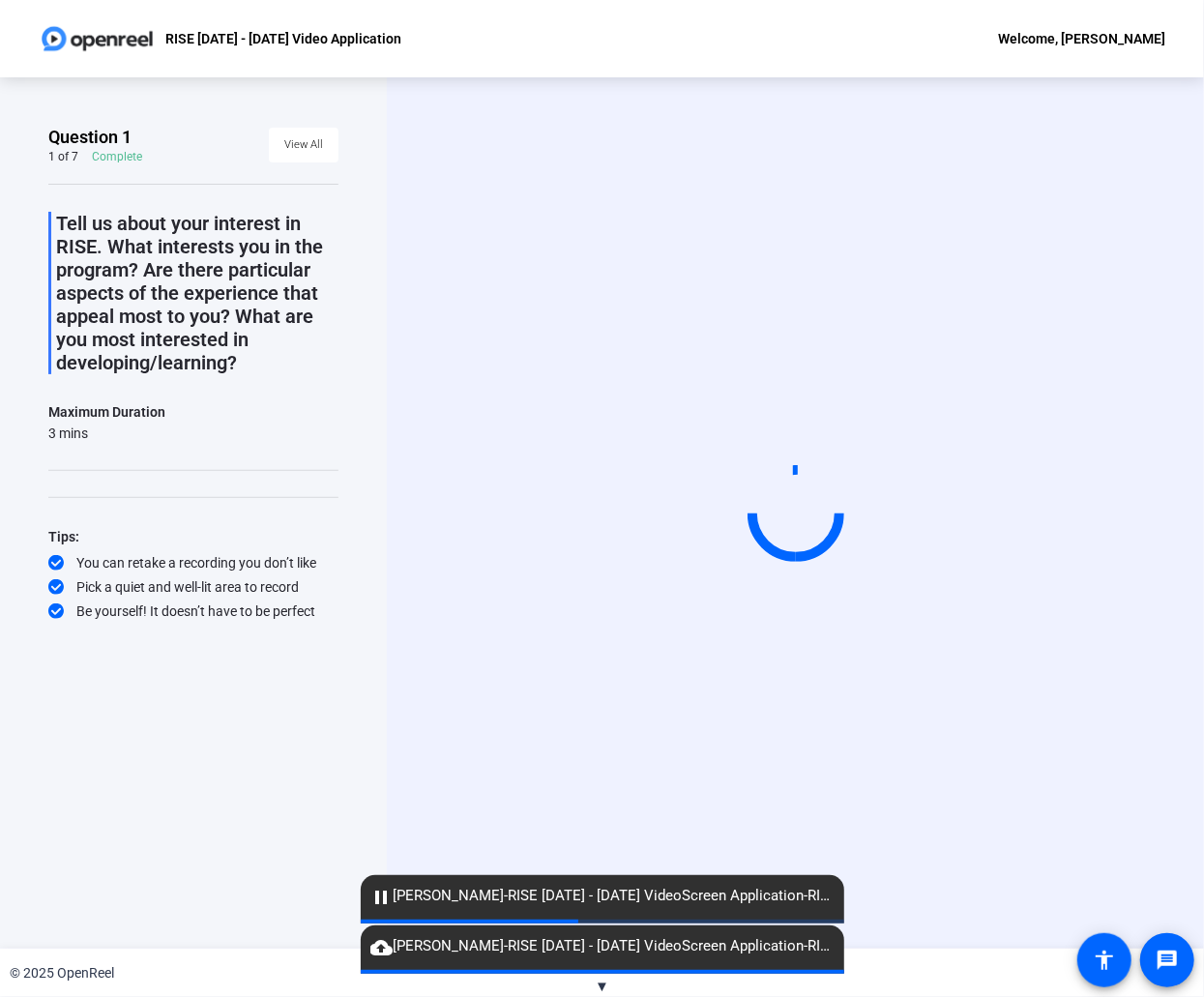 click on "Question 1 1 of 7  Complete  View All  Tell us about your interest in RISE. What interests you in the program? Are there particular aspects of the experience that appeal most to you? What are you most interested in developing/learning?   Maximum Duration  3 mins  Tips:
You can retake a recording you don’t like
Pick a quiet and well-lit area to record
Be yourself! It doesn’t have to be perfect" 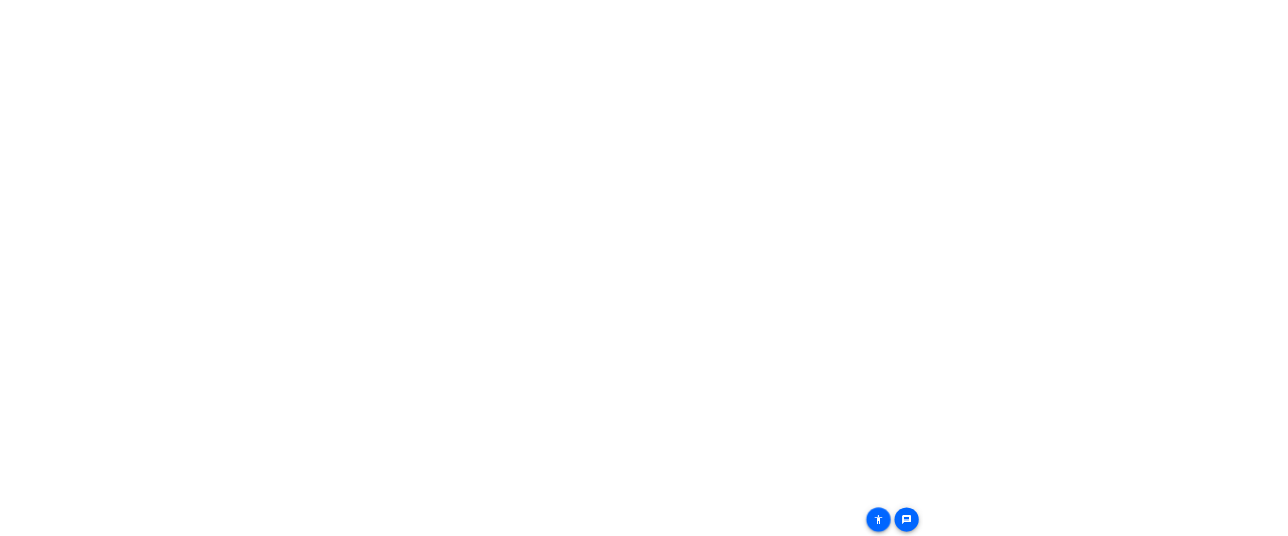 scroll, scrollTop: 0, scrollLeft: 0, axis: both 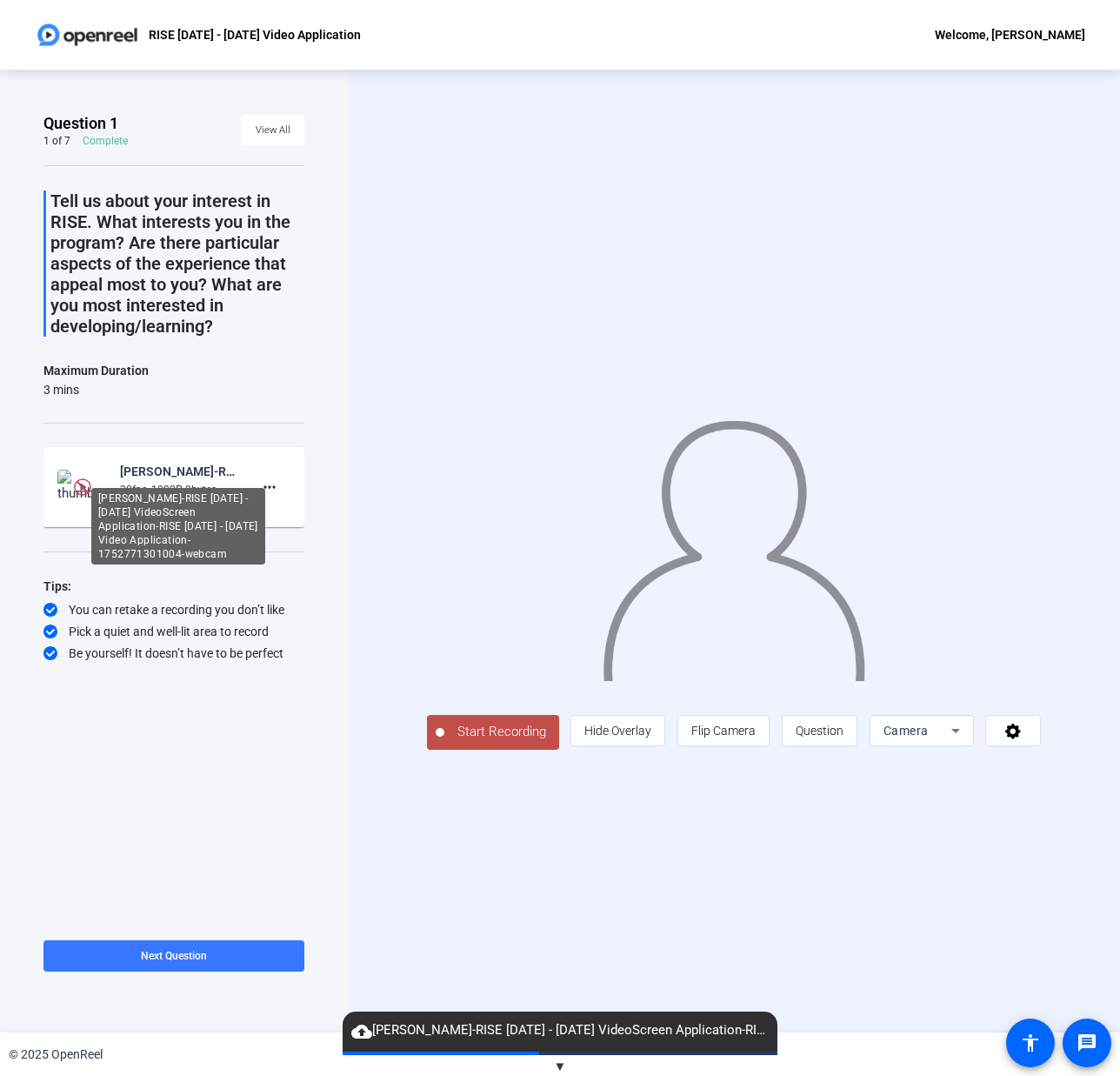 click on "[PERSON_NAME]-RISE [DATE] - [DATE] VideoScreen Application-RISE [DATE] - [DATE] Video Application-1752771301004-webcam" 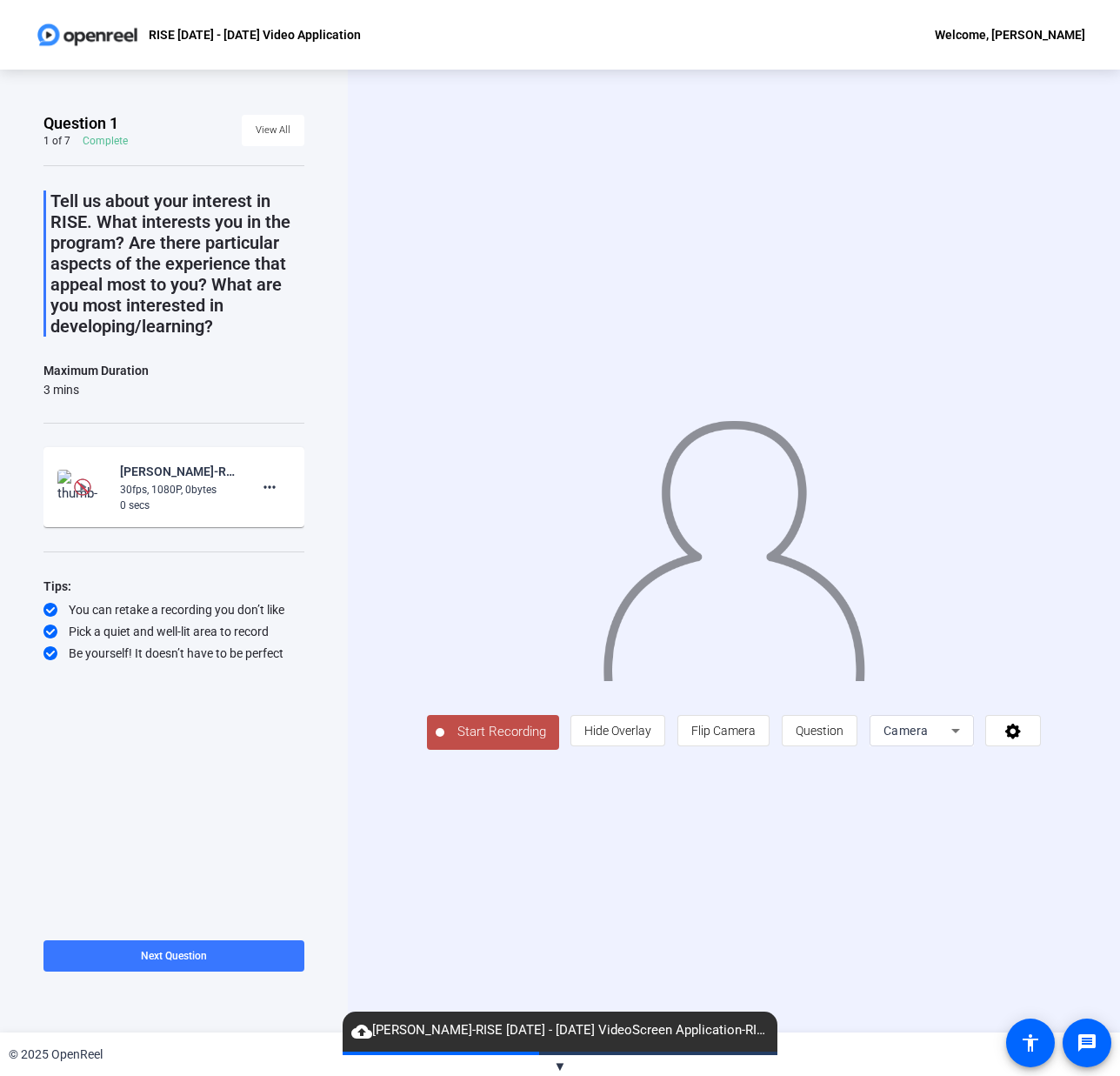 click on "[PERSON_NAME]-RISE [DATE] - [DATE] VideoScreen Application-RISE [DATE] - [DATE] Video Application-1752771301004-webcam" 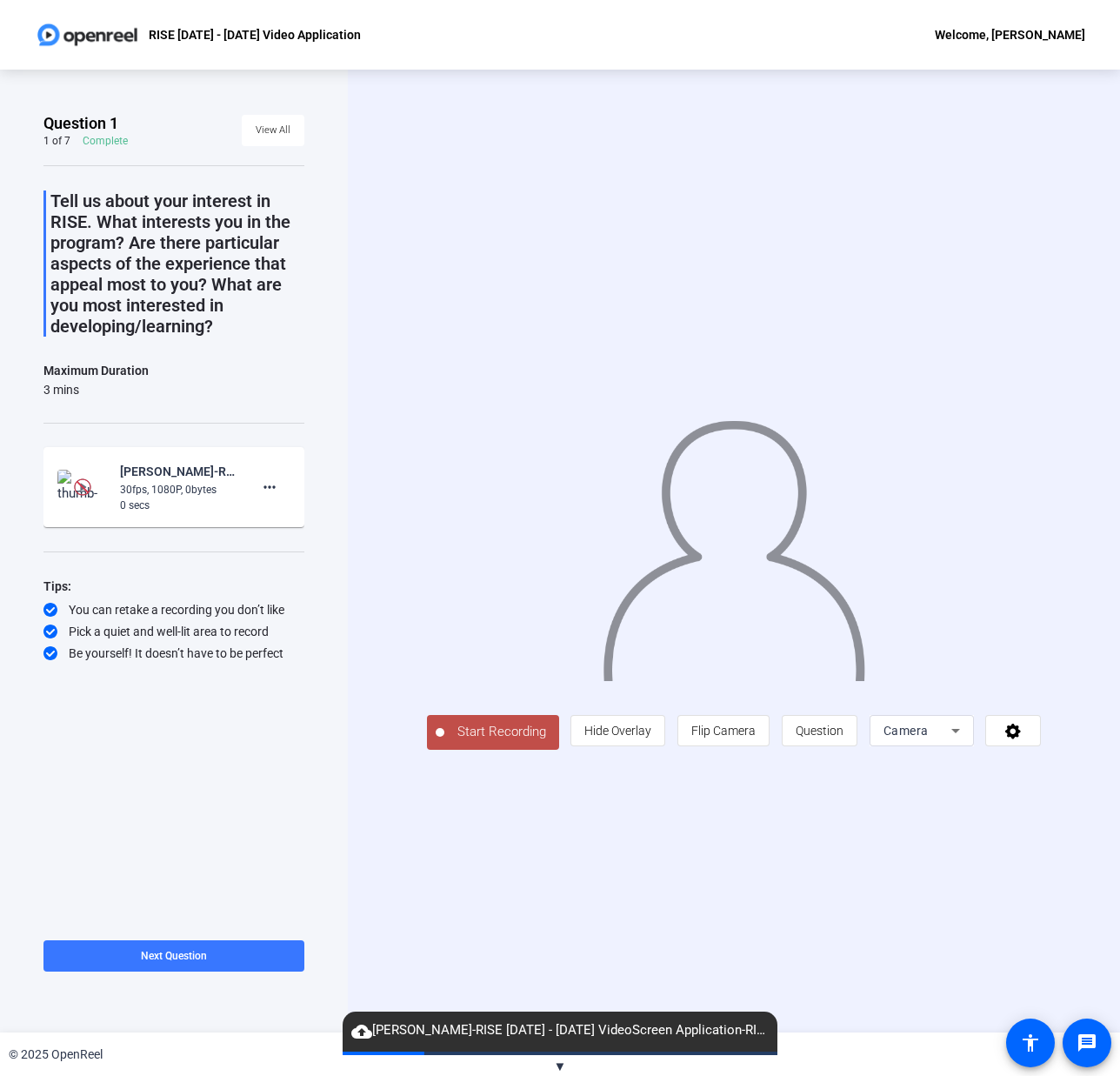 click 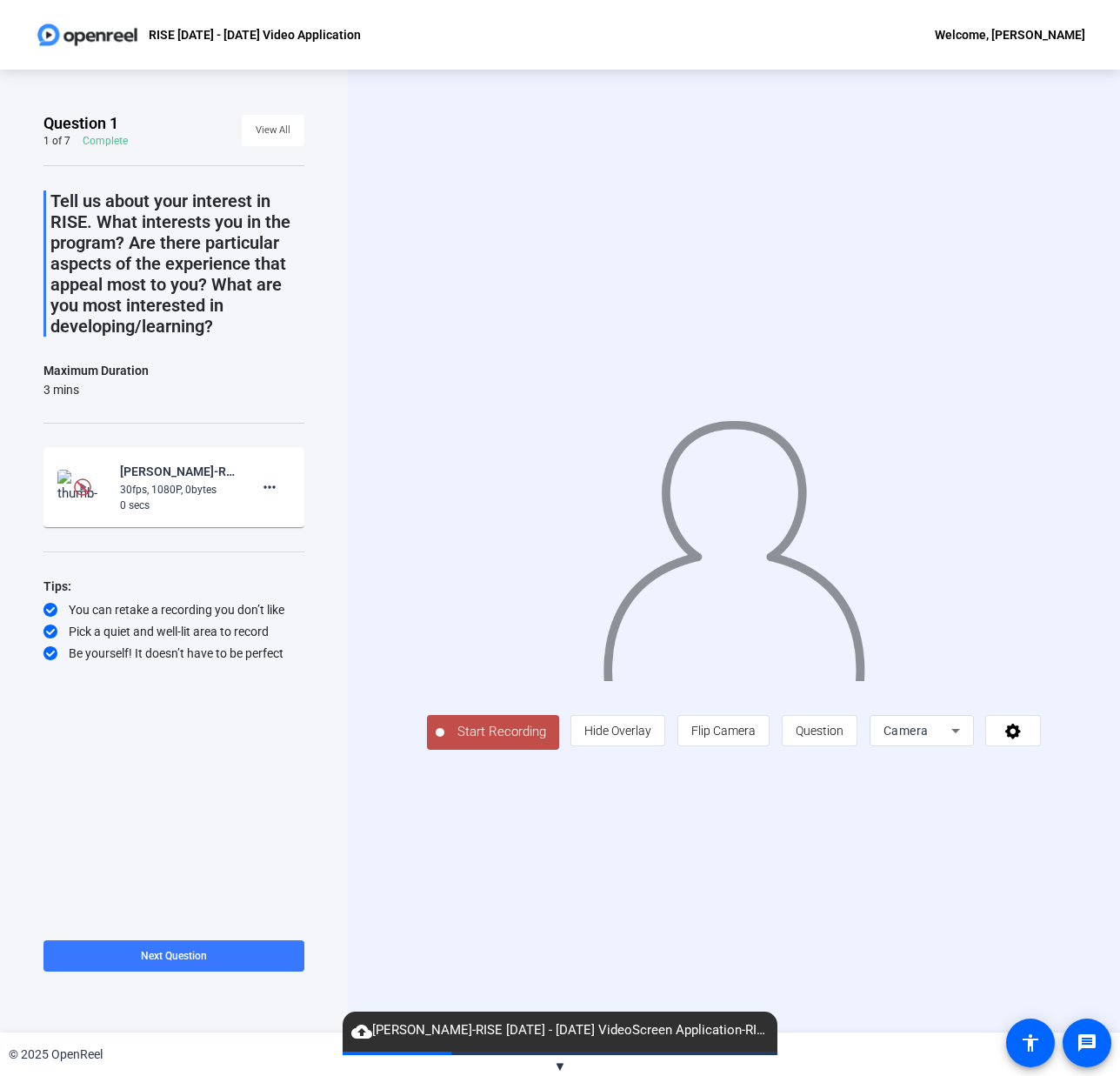 click 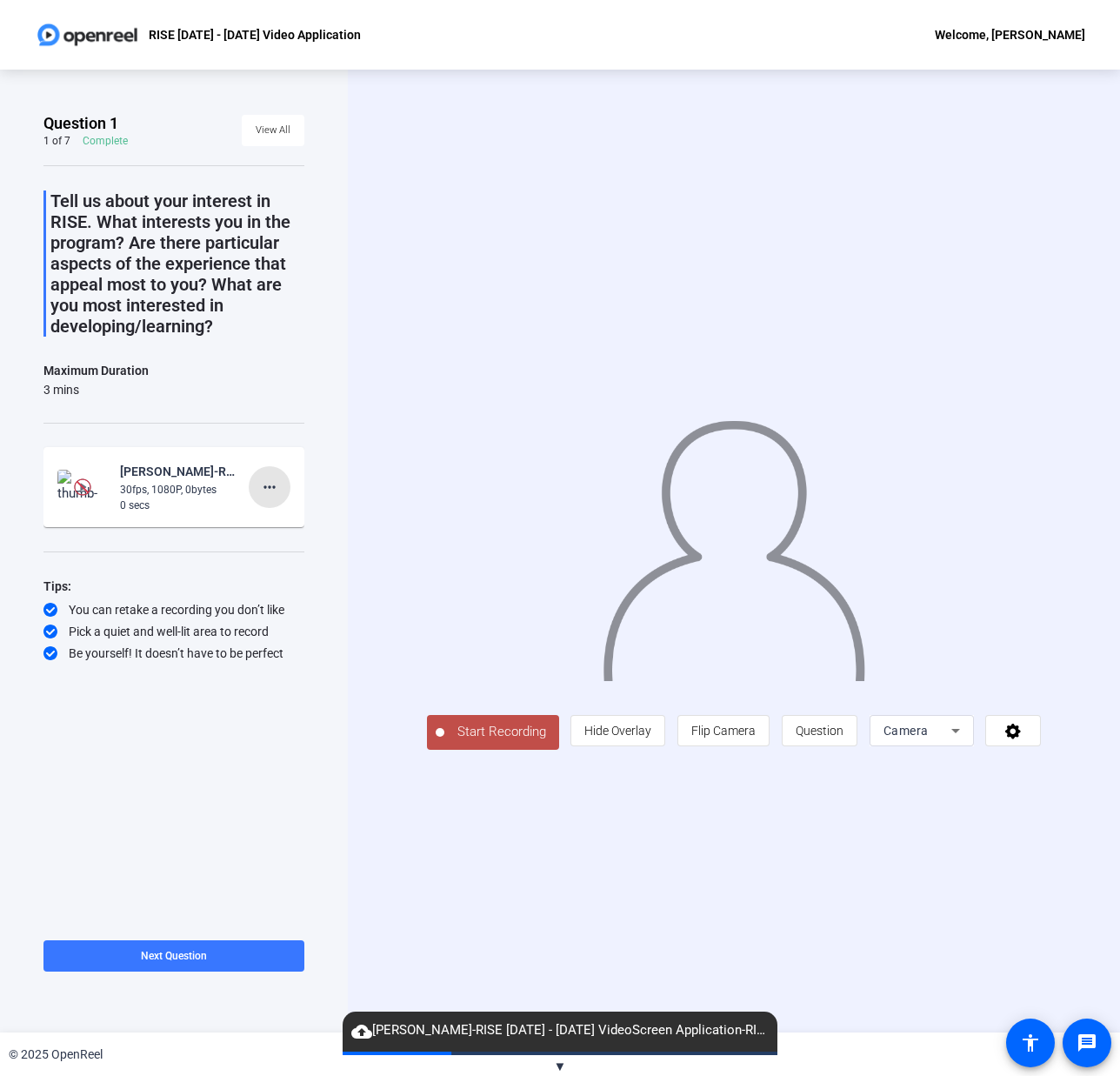 click 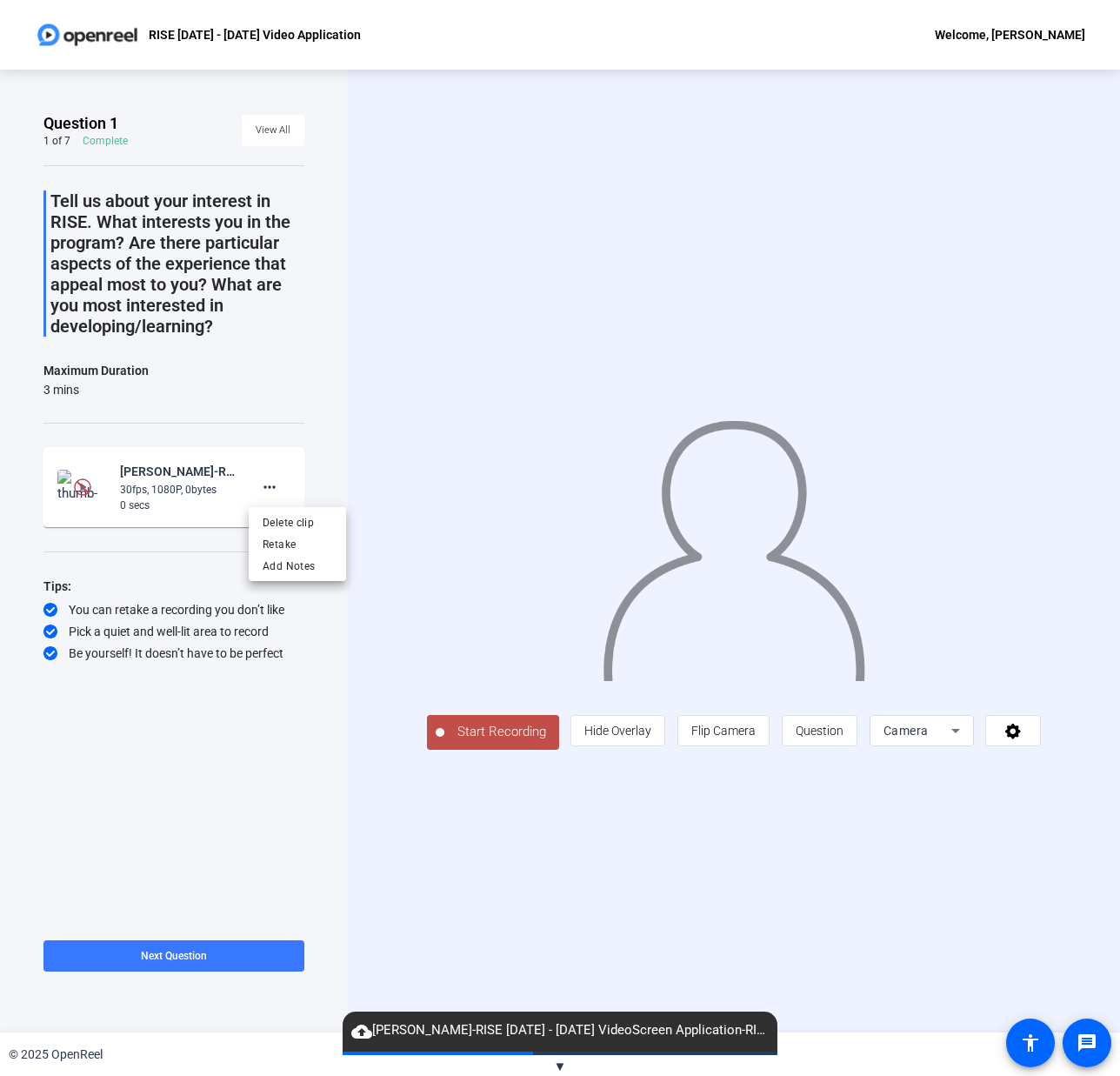 click on "Retake" at bounding box center [297, 545] 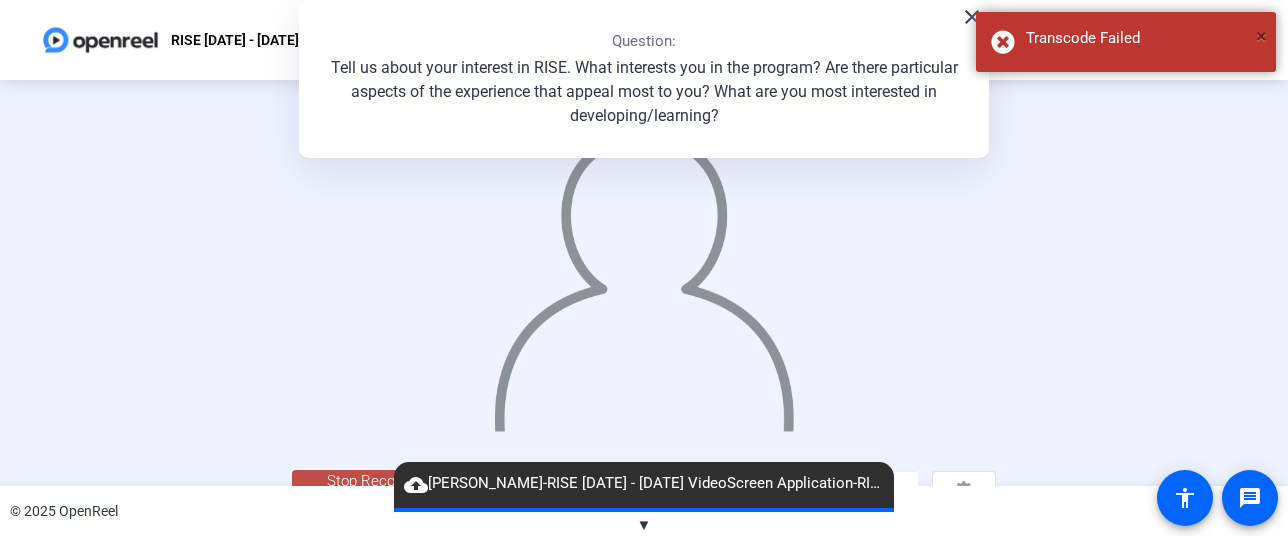 click on "×" at bounding box center (1261, 36) 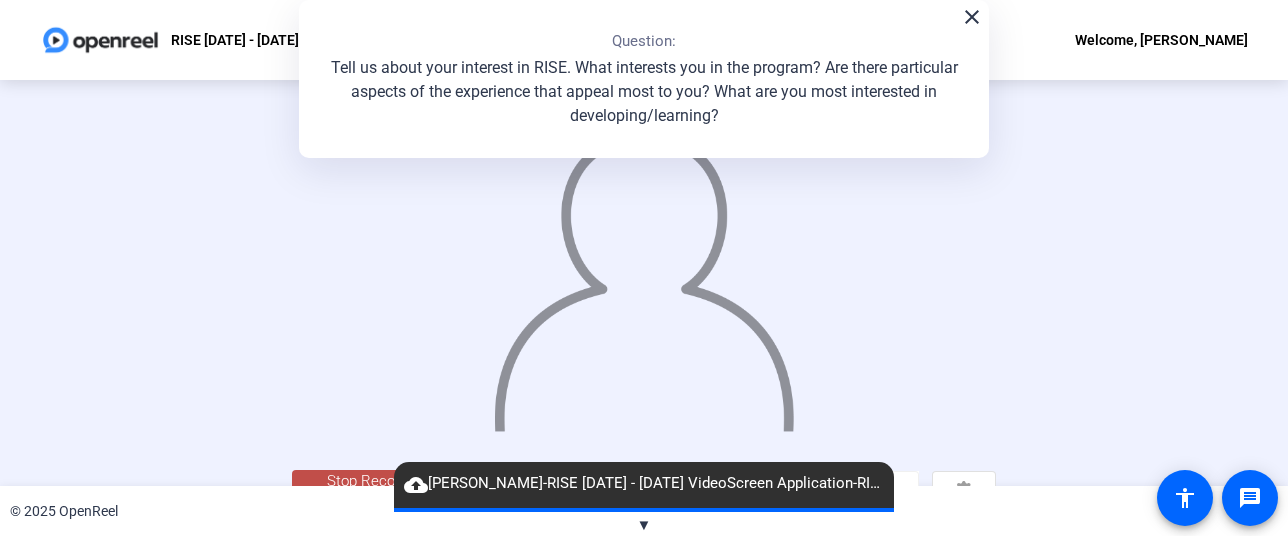 click on "close" 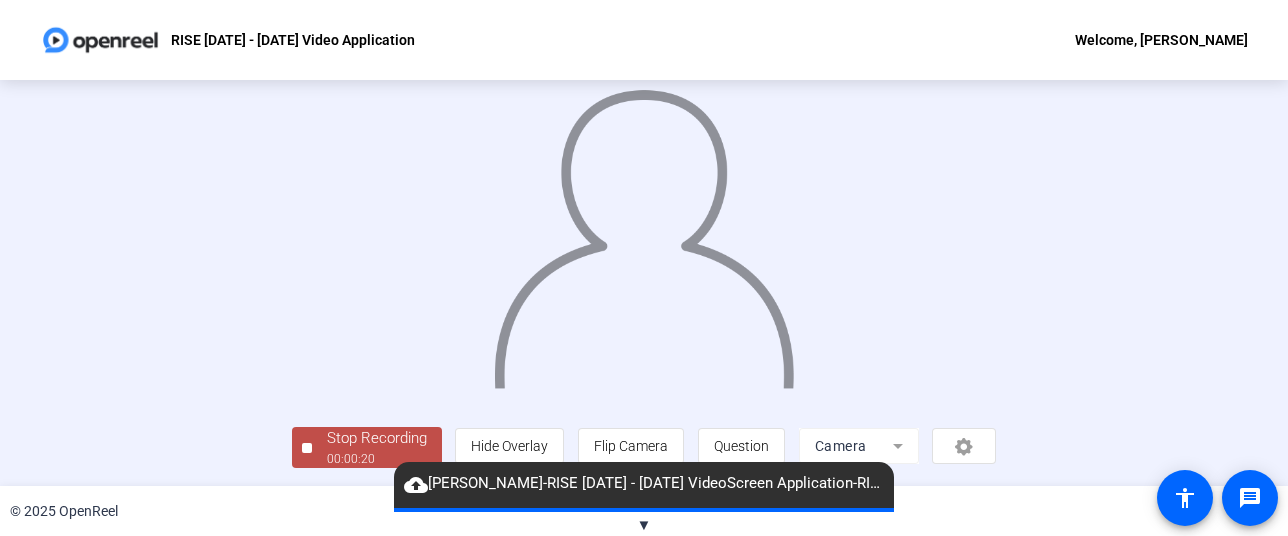 scroll, scrollTop: 150, scrollLeft: 0, axis: vertical 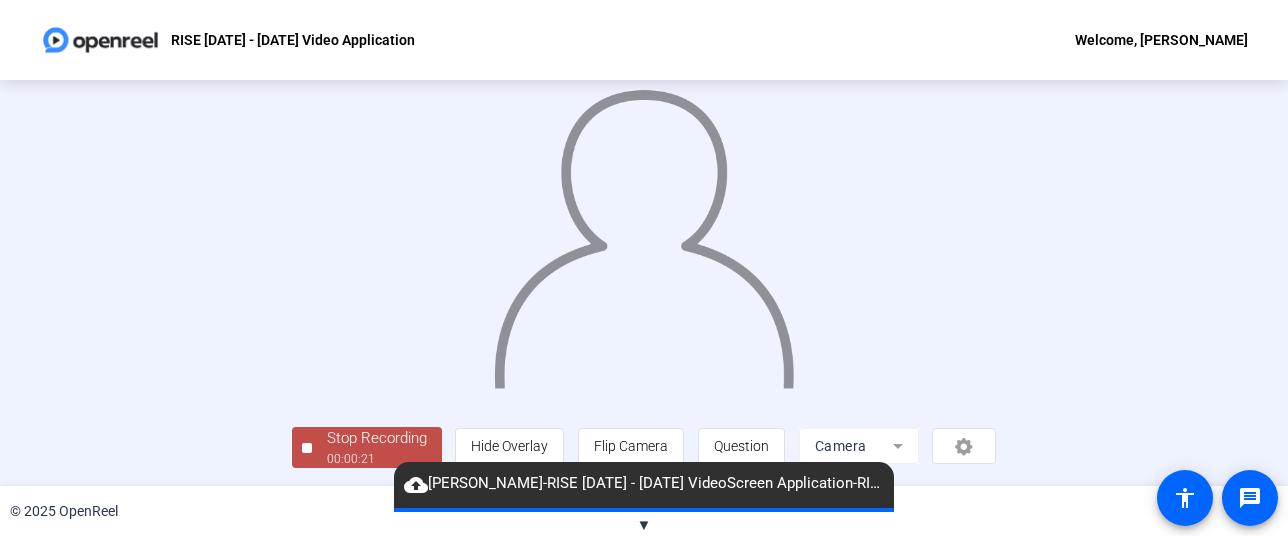 click on "00:00:21" 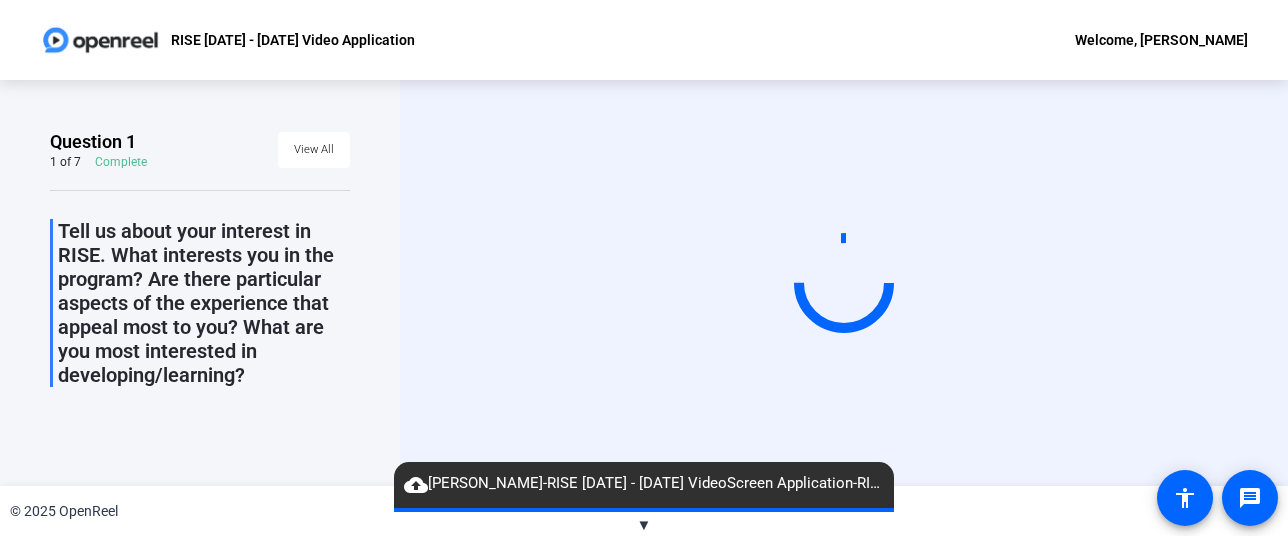 scroll, scrollTop: 6, scrollLeft: 0, axis: vertical 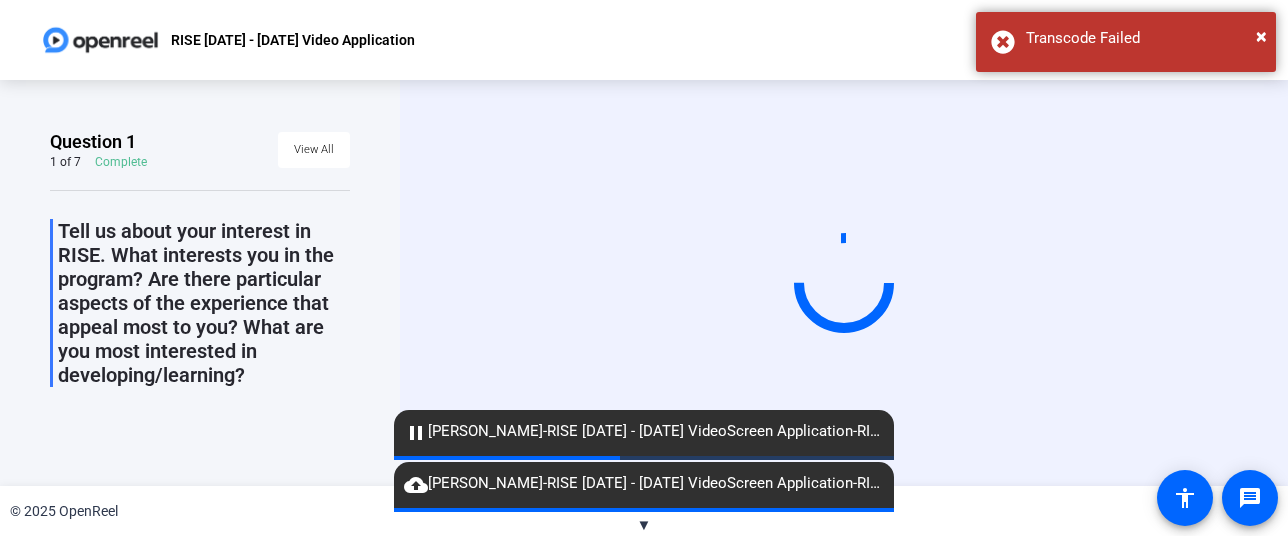 click on "×  Transcode Failed" at bounding box center (1126, 42) 